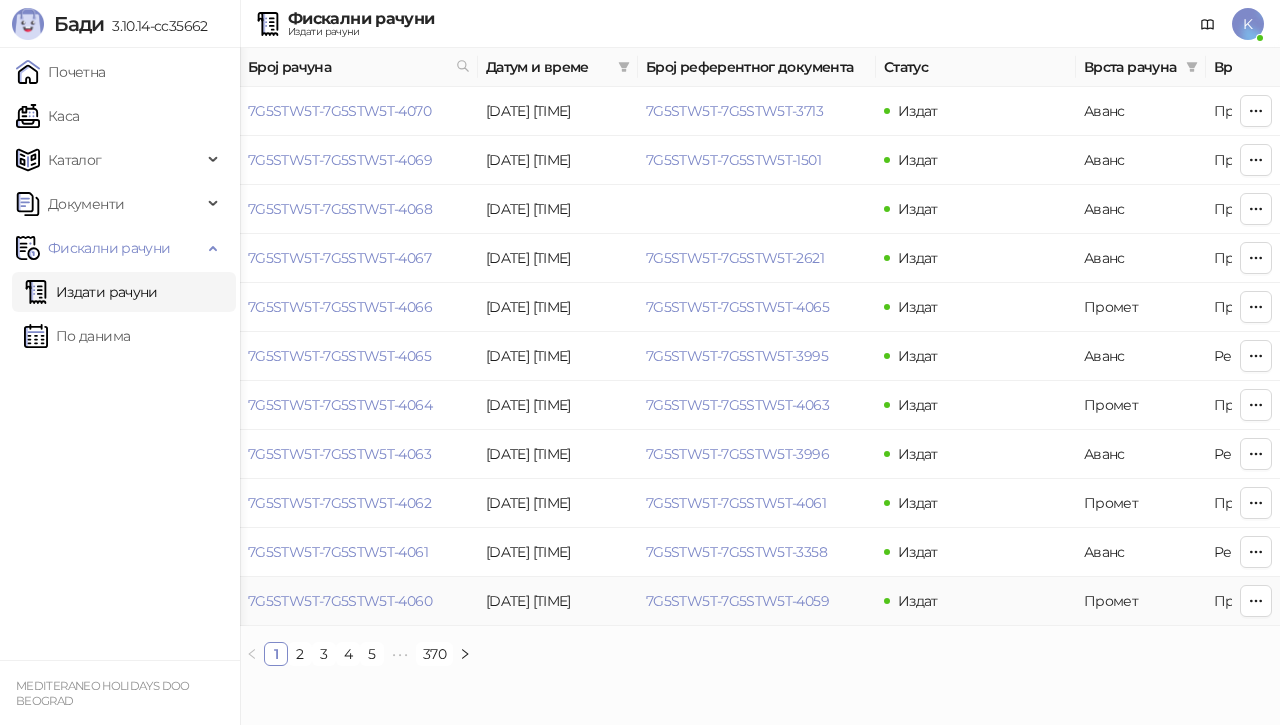 scroll, scrollTop: 0, scrollLeft: 0, axis: both 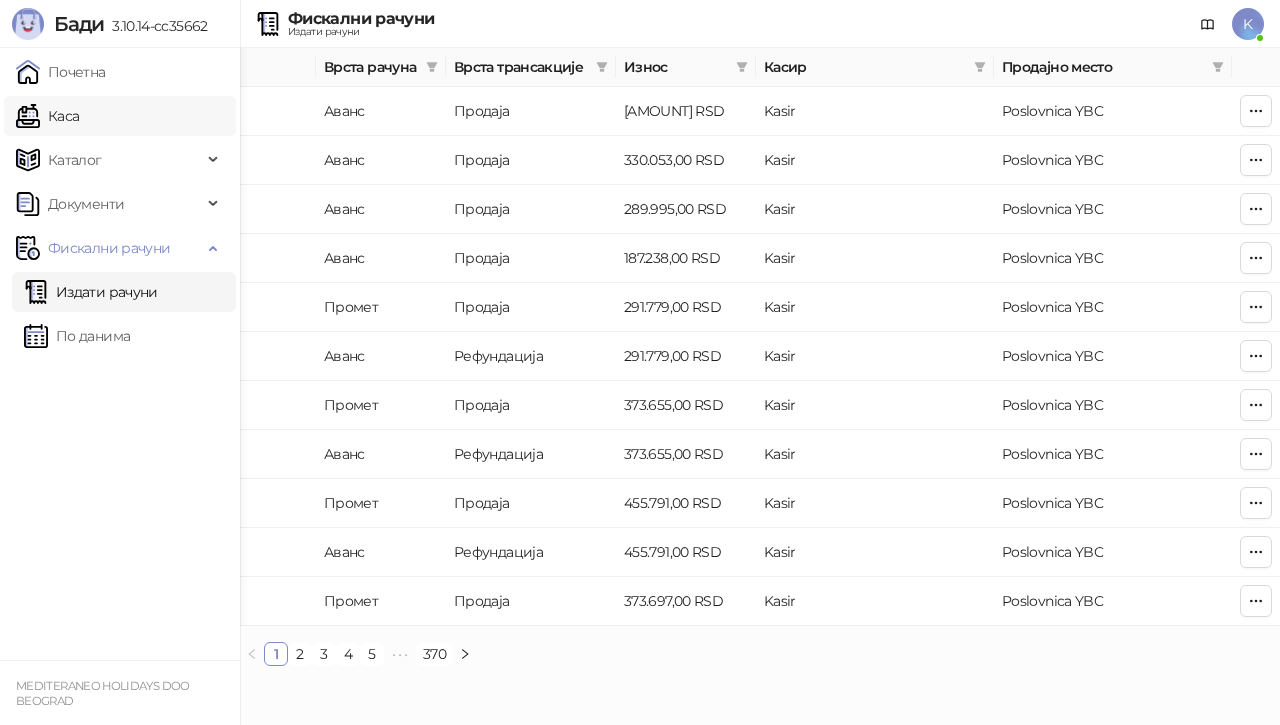 click on "Каса" at bounding box center (47, 116) 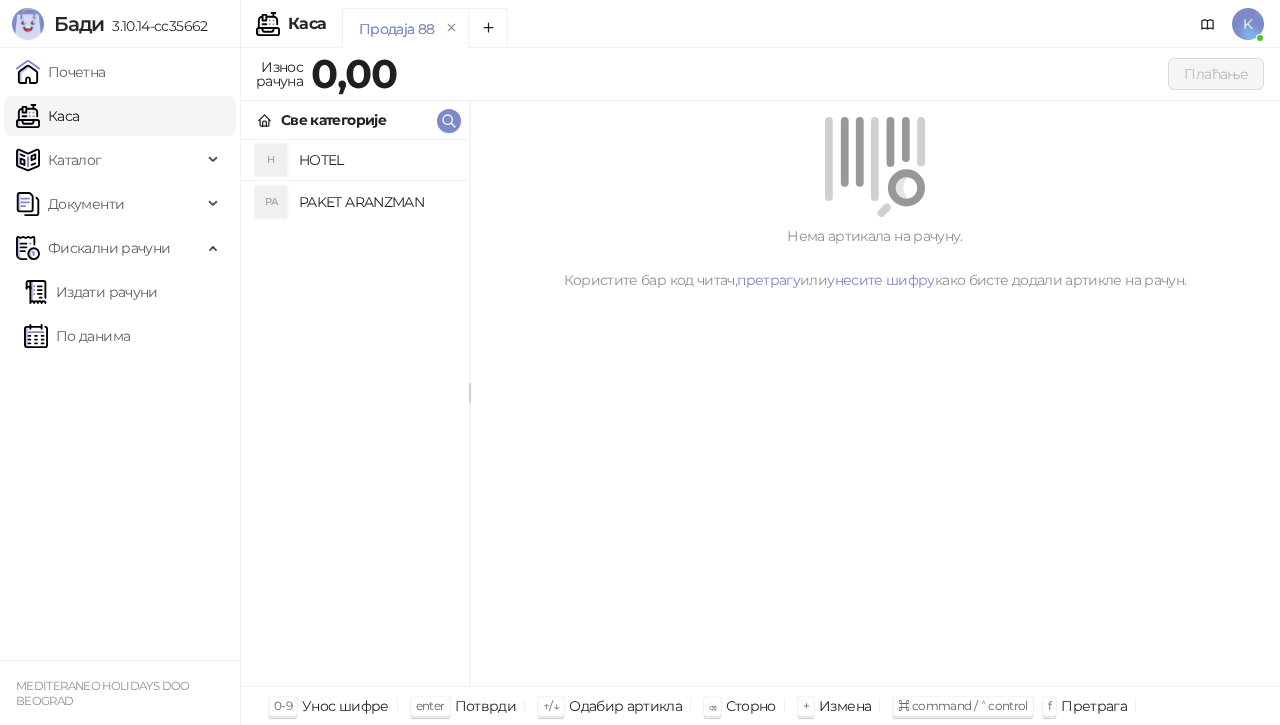 click on "PAKET ARANZMAN" at bounding box center (376, 202) 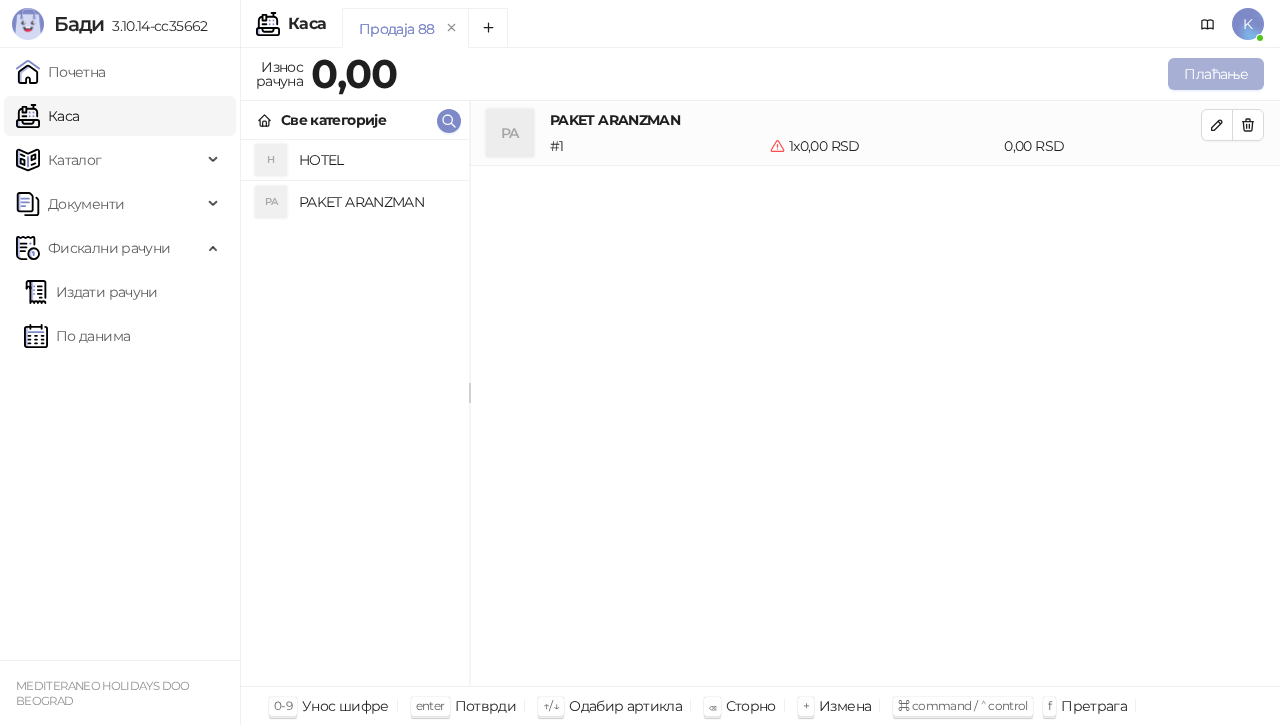 click on "Плаћање" at bounding box center (1216, 74) 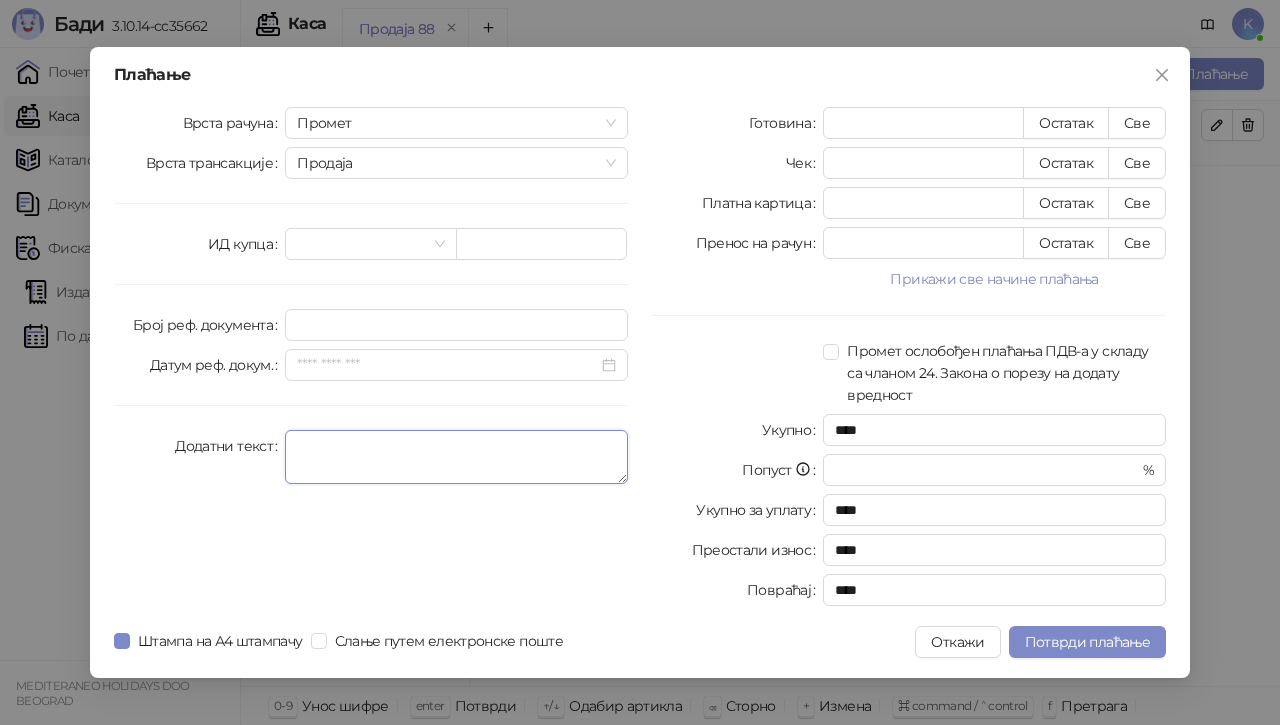 click on "Додатни текст" at bounding box center (456, 457) 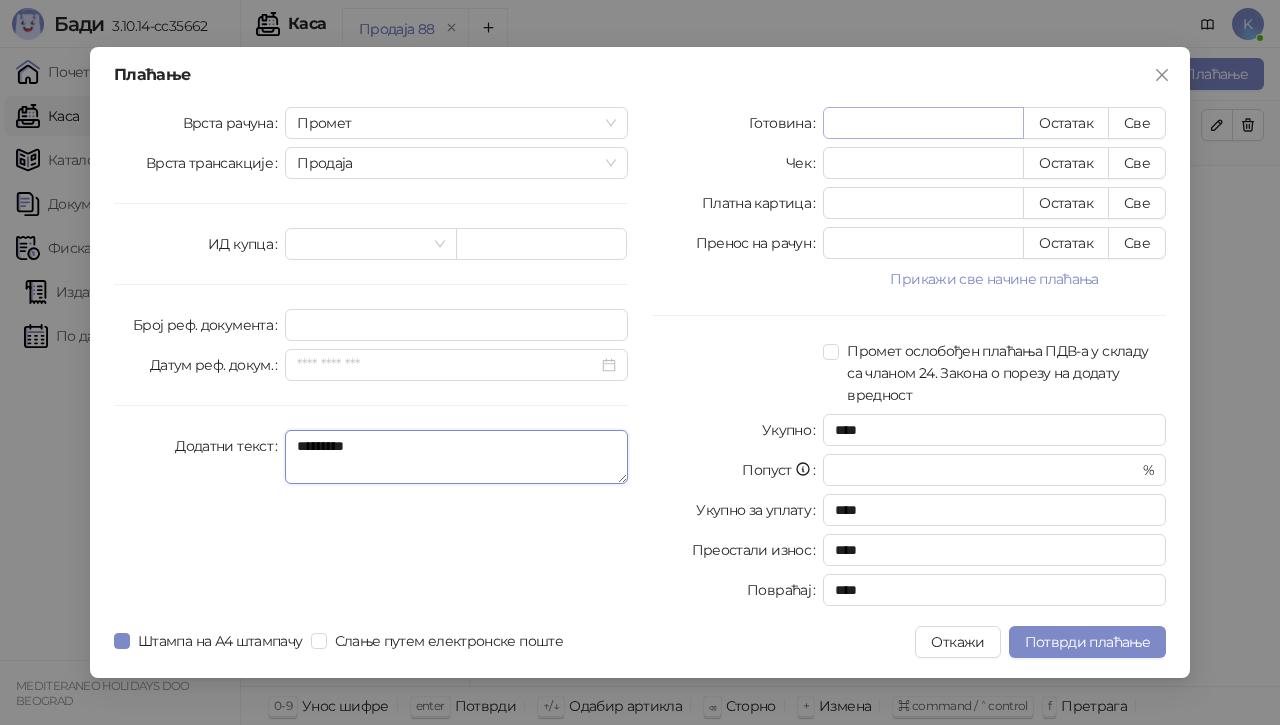 type on "*********" 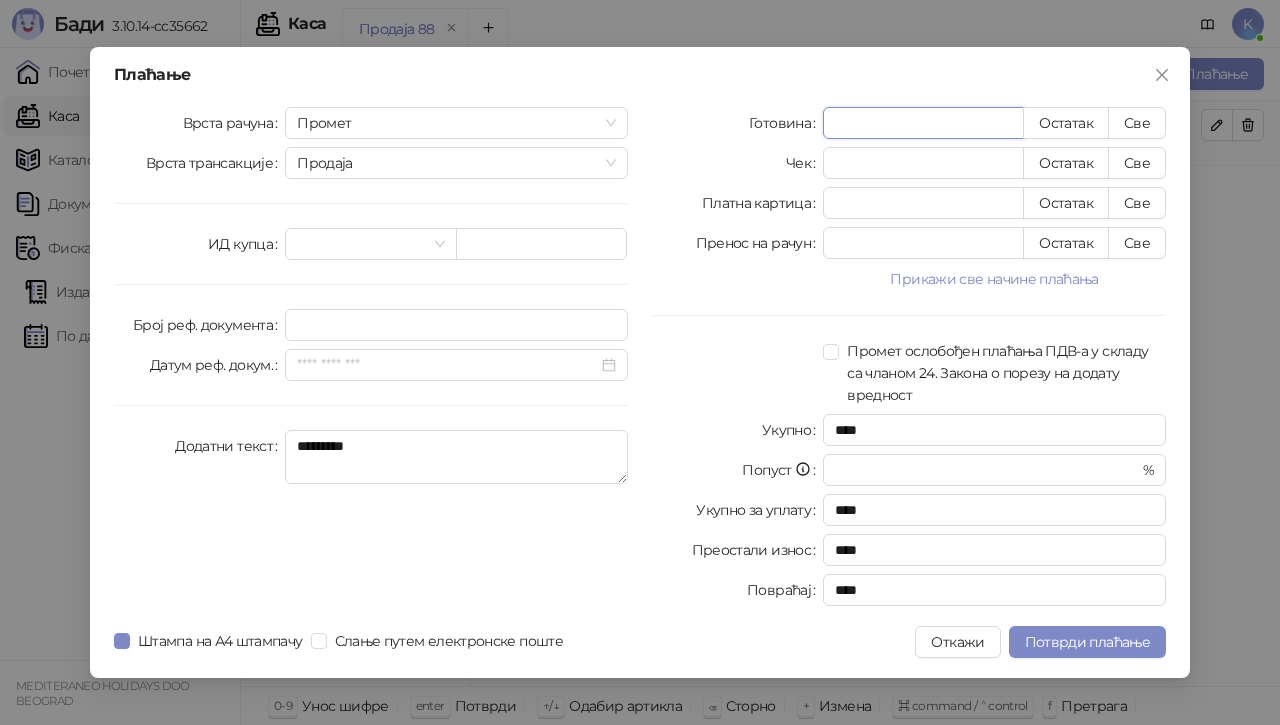 drag, startPoint x: 888, startPoint y: 121, endPoint x: 588, endPoint y: 139, distance: 300.53952 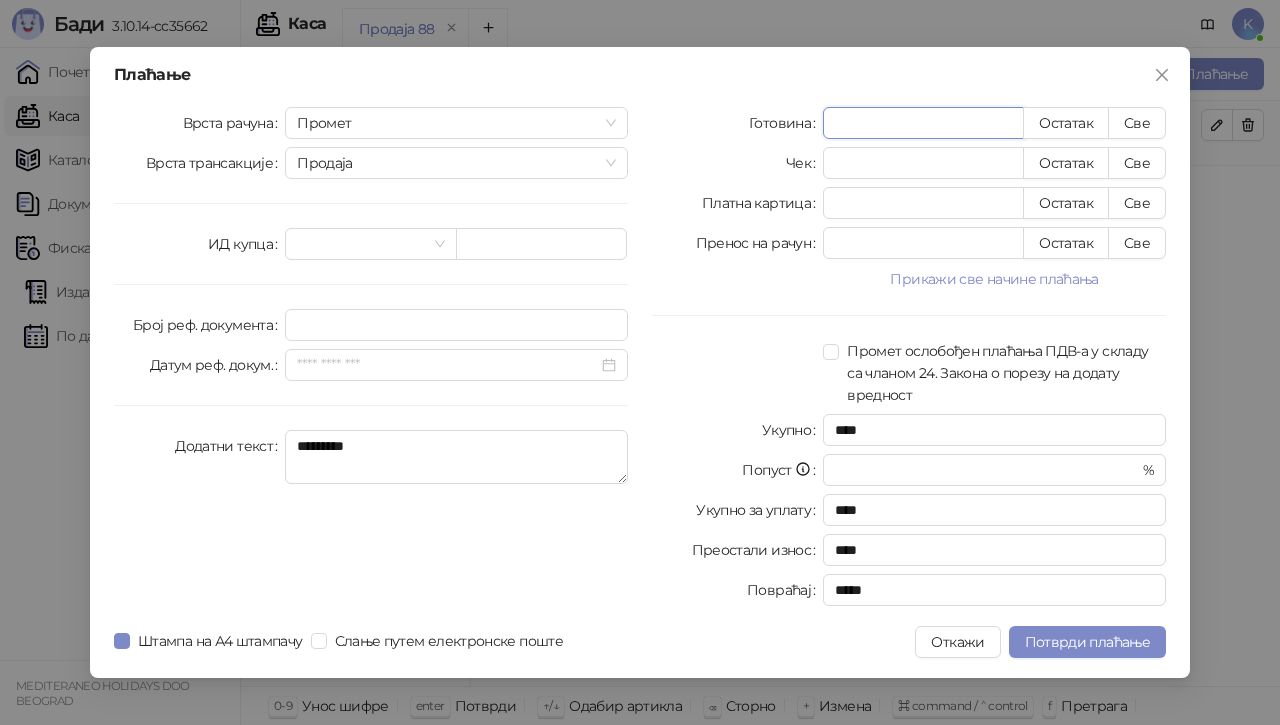 type on "***" 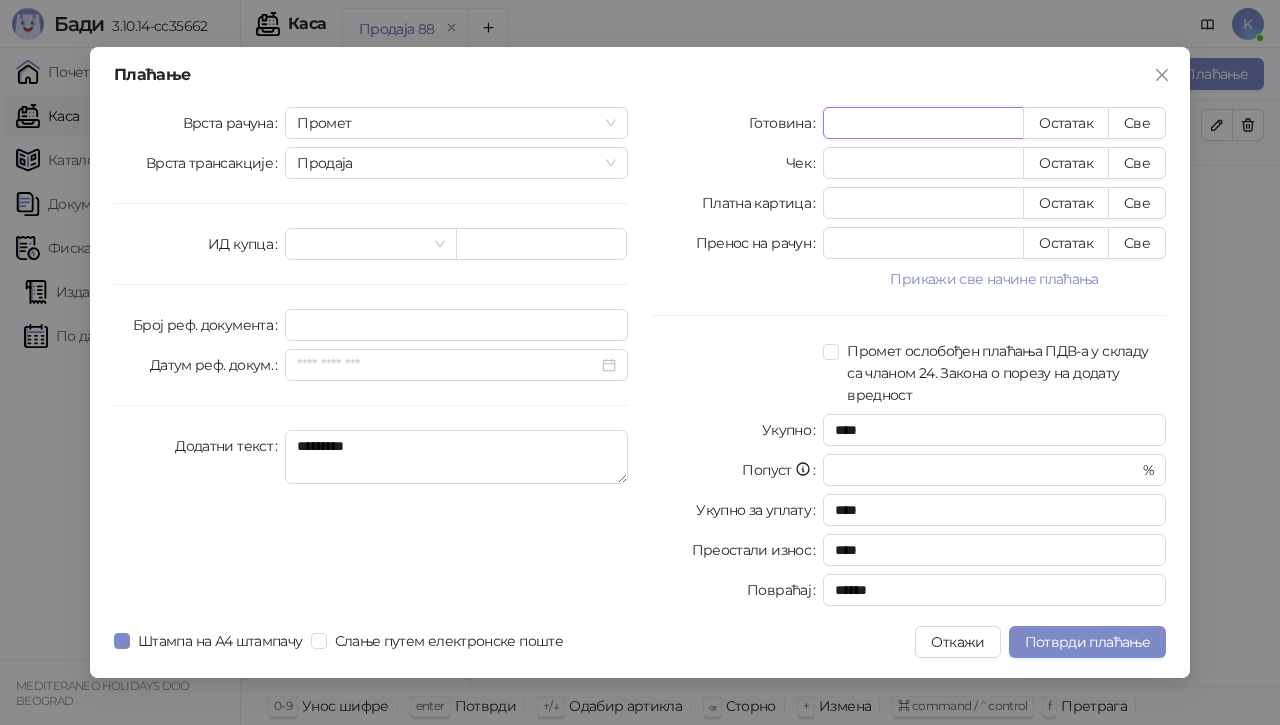 type on "****" 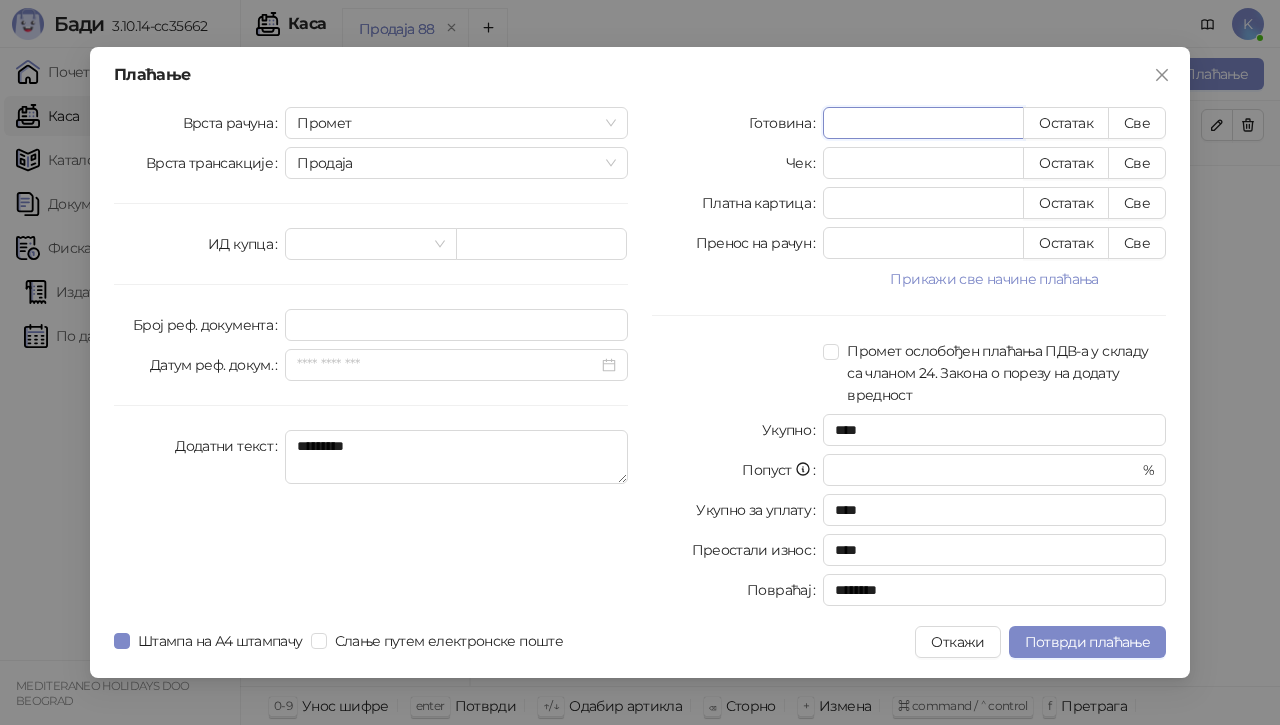 type on "*****" 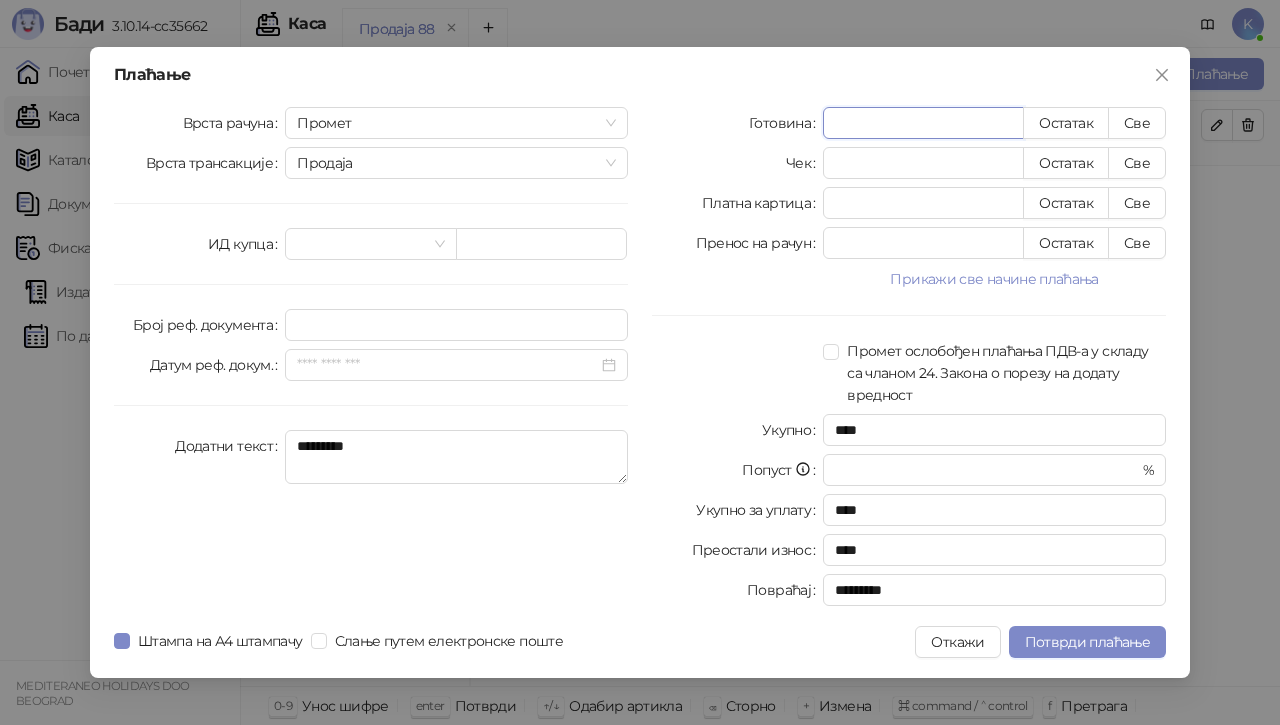 type on "******" 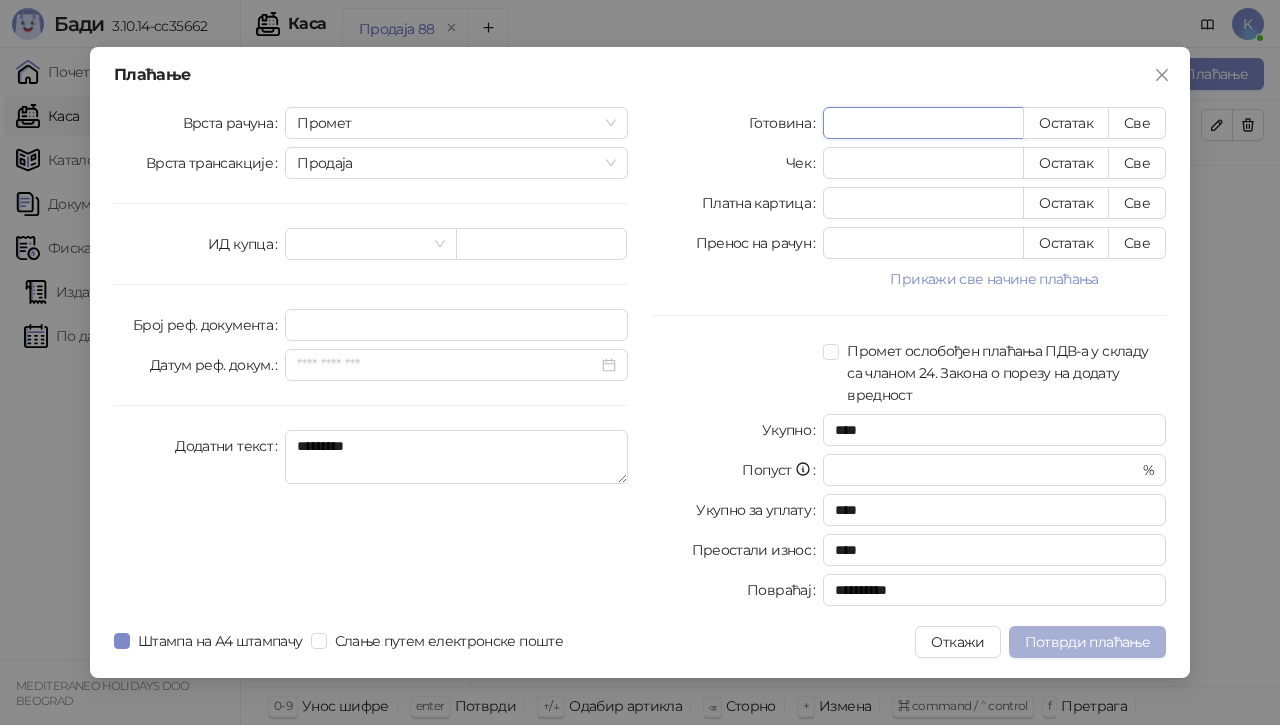 type on "******" 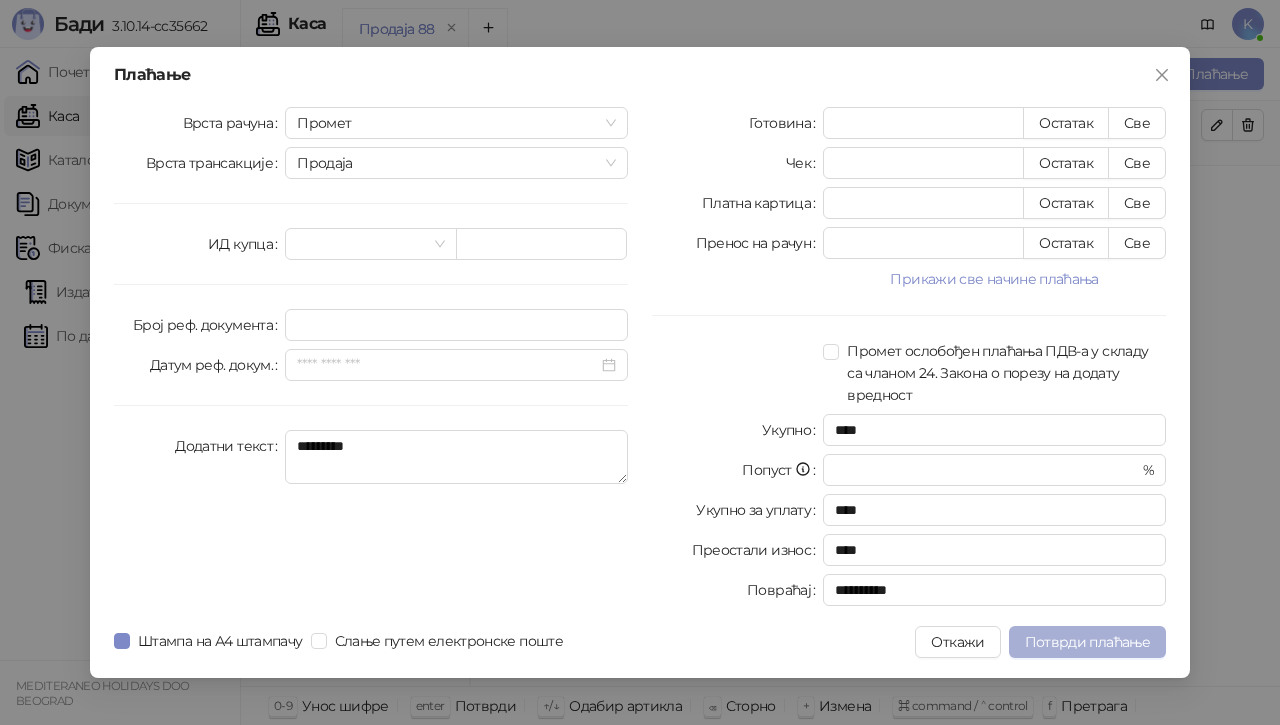 click on "Потврди плаћање" at bounding box center [1087, 642] 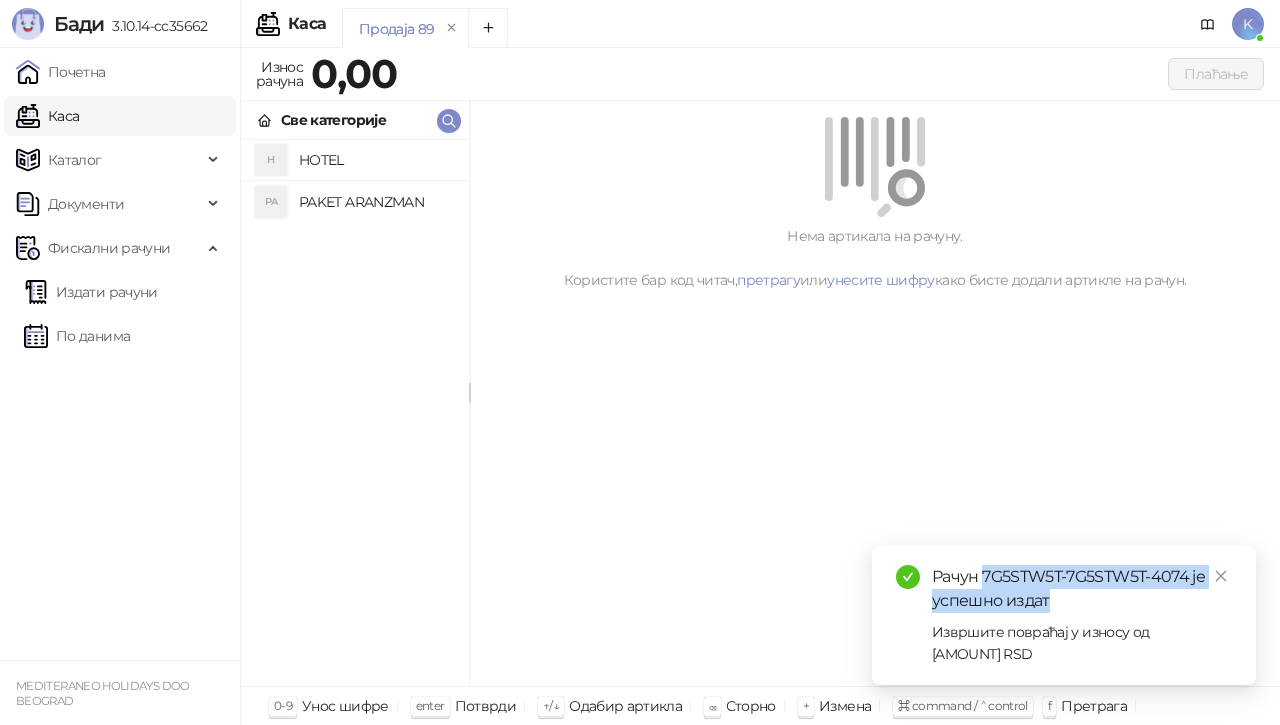 drag, startPoint x: 981, startPoint y: 577, endPoint x: 1187, endPoint y: 591, distance: 206.47517 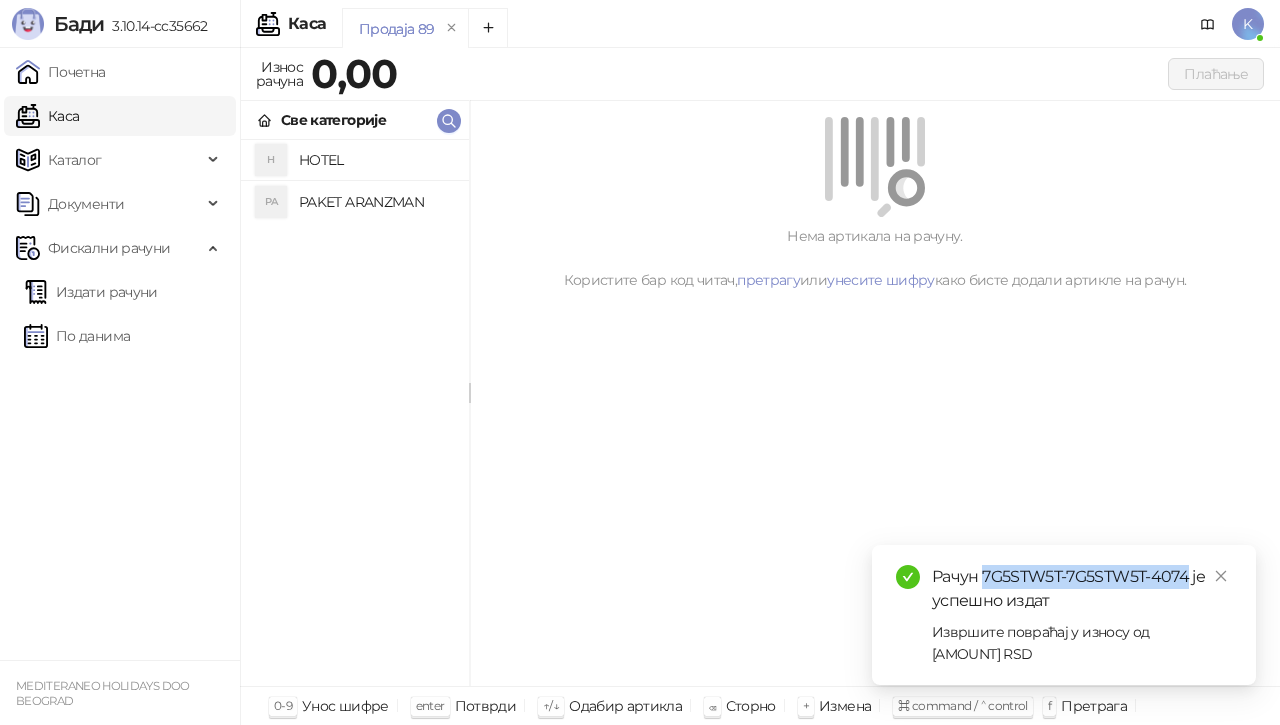 drag, startPoint x: 1189, startPoint y: 572, endPoint x: 986, endPoint y: 571, distance: 203.00246 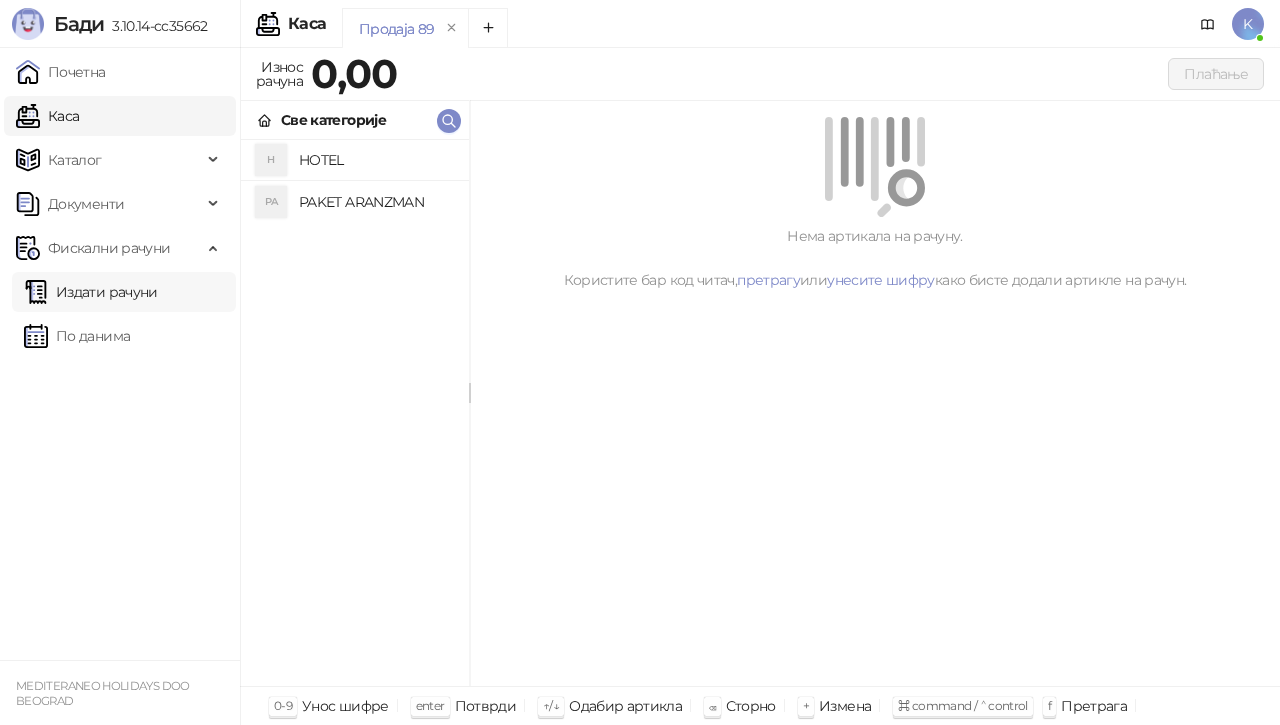 click on "Издати рачуни" at bounding box center (91, 292) 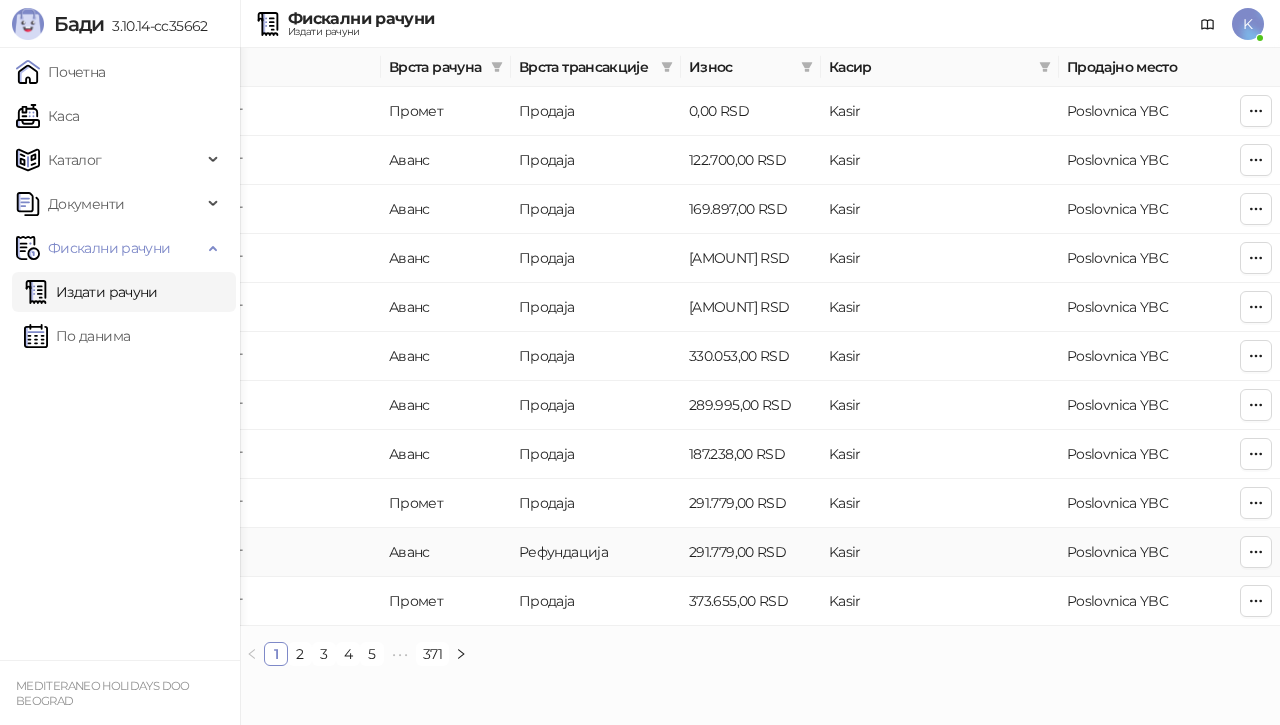 scroll, scrollTop: 0, scrollLeft: 760, axis: horizontal 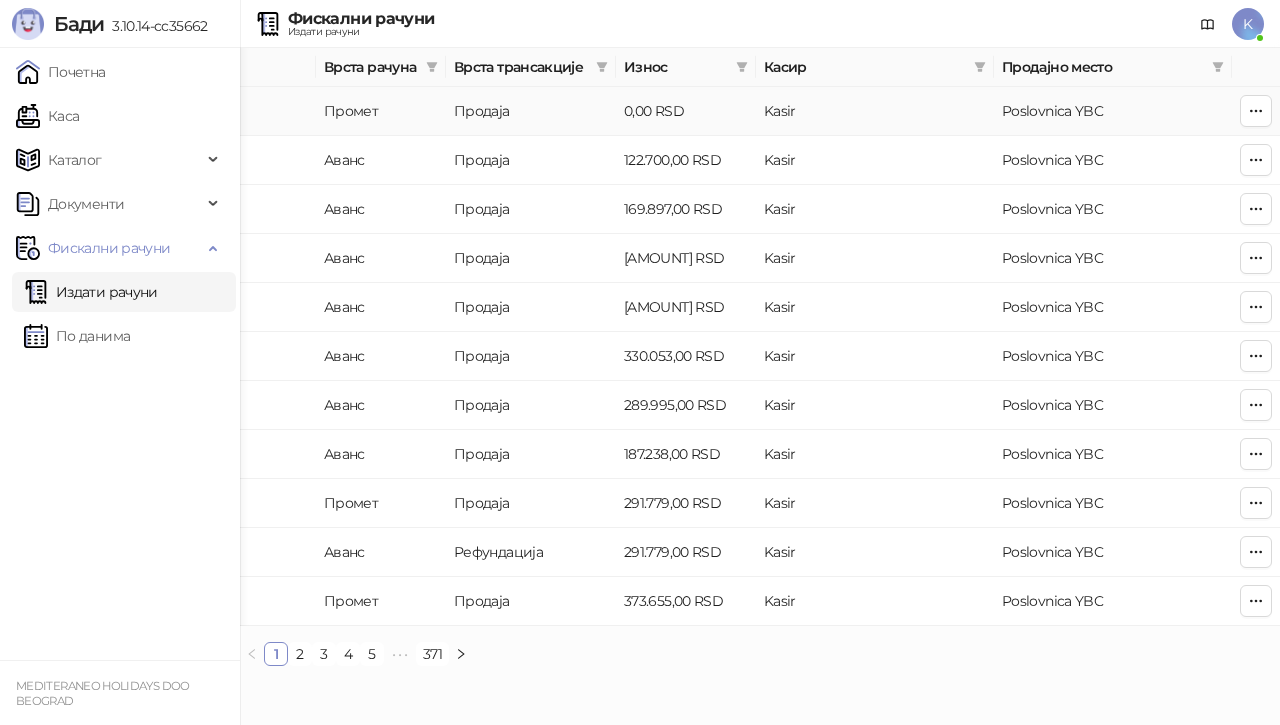 click on "Kasir" at bounding box center (875, 111) 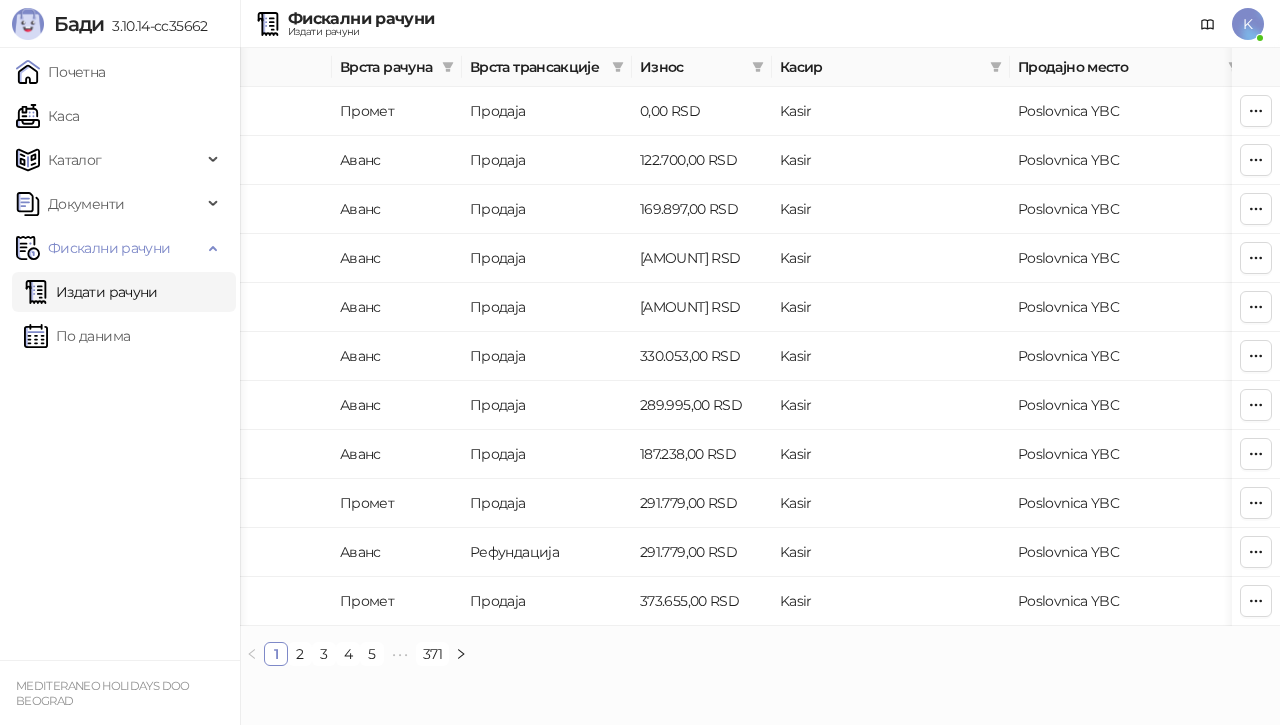 scroll, scrollTop: 0, scrollLeft: 760, axis: horizontal 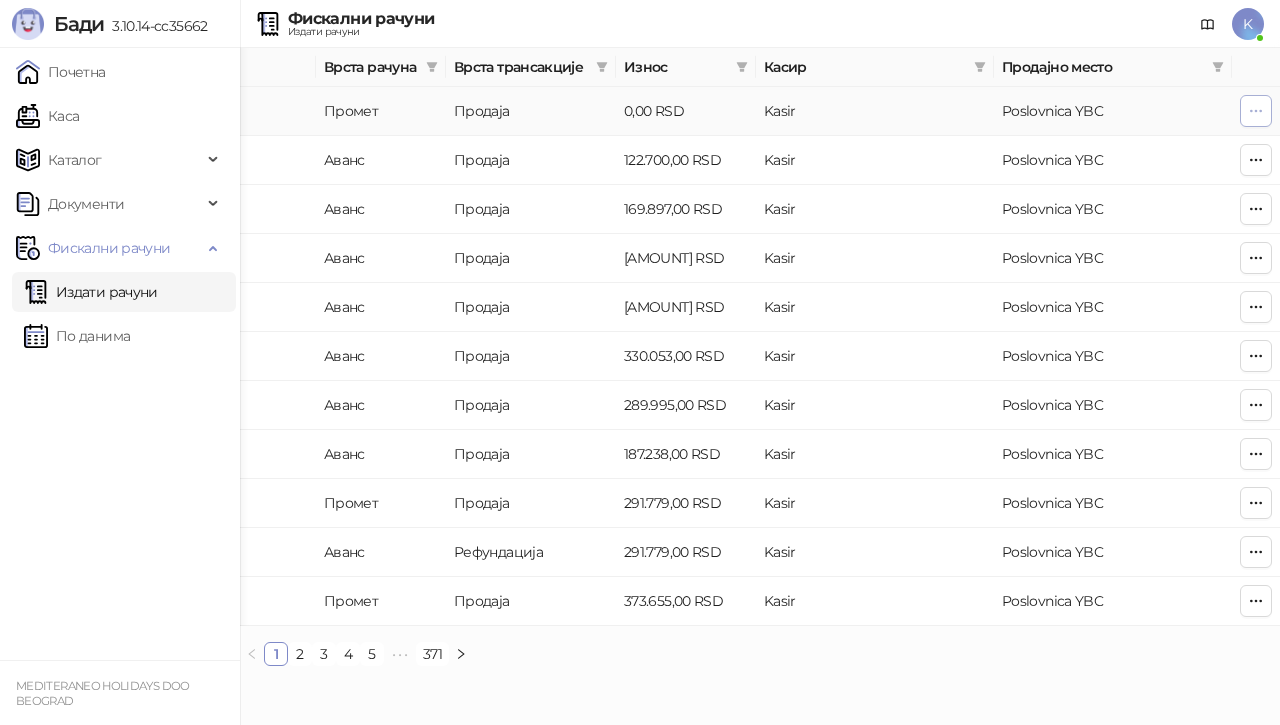 click 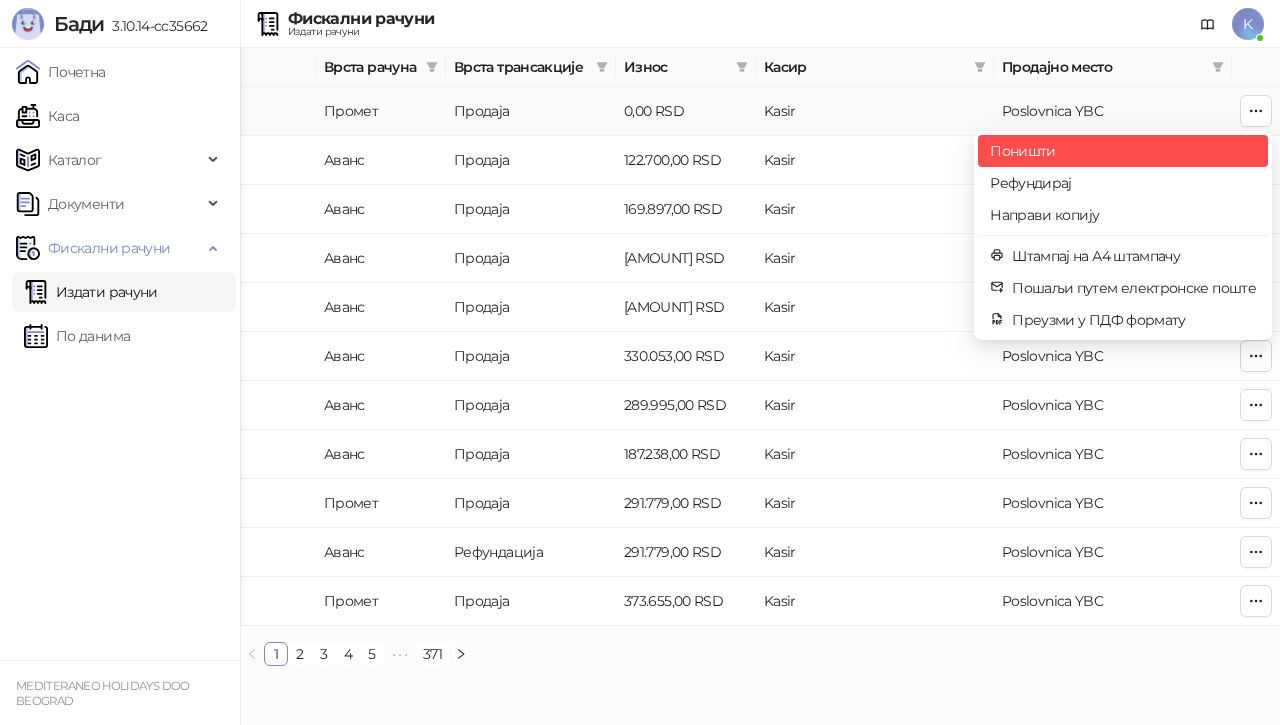 click on "Поништи" at bounding box center [1123, 151] 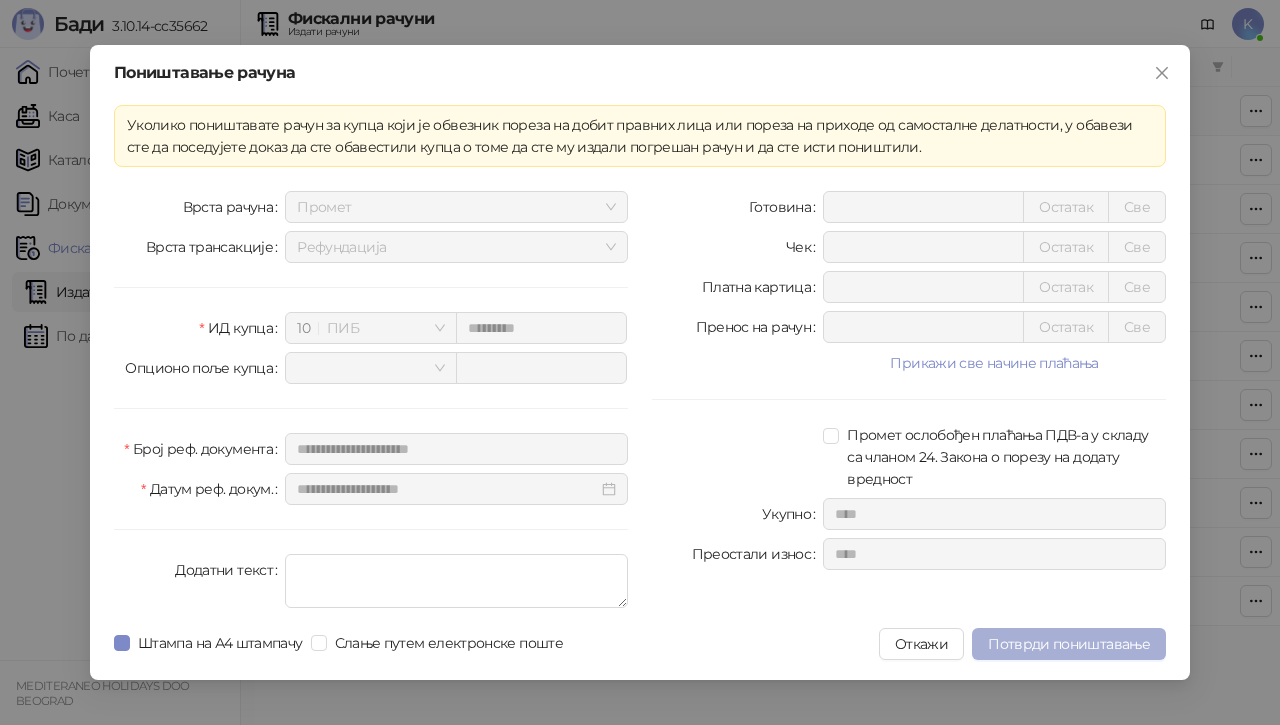 click on "Потврди поништавање" at bounding box center [1069, 644] 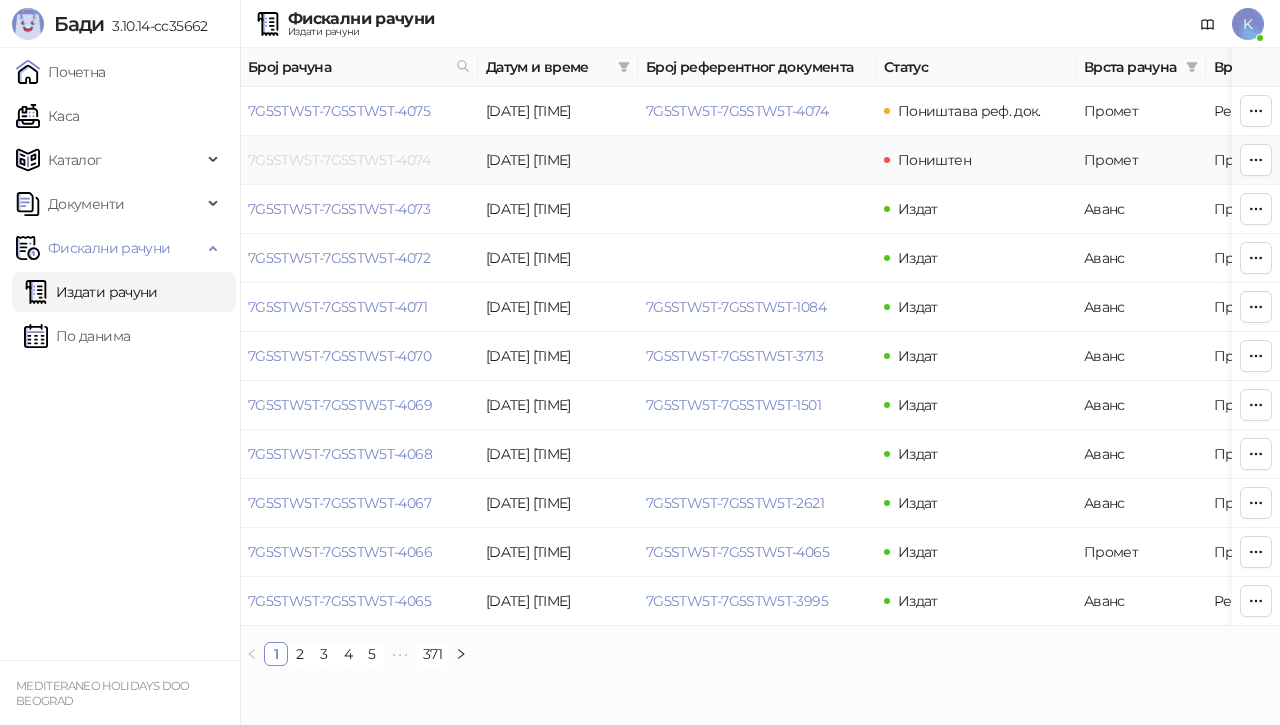 click on "7G5STW5T-7G5STW5T-4074" at bounding box center (339, 160) 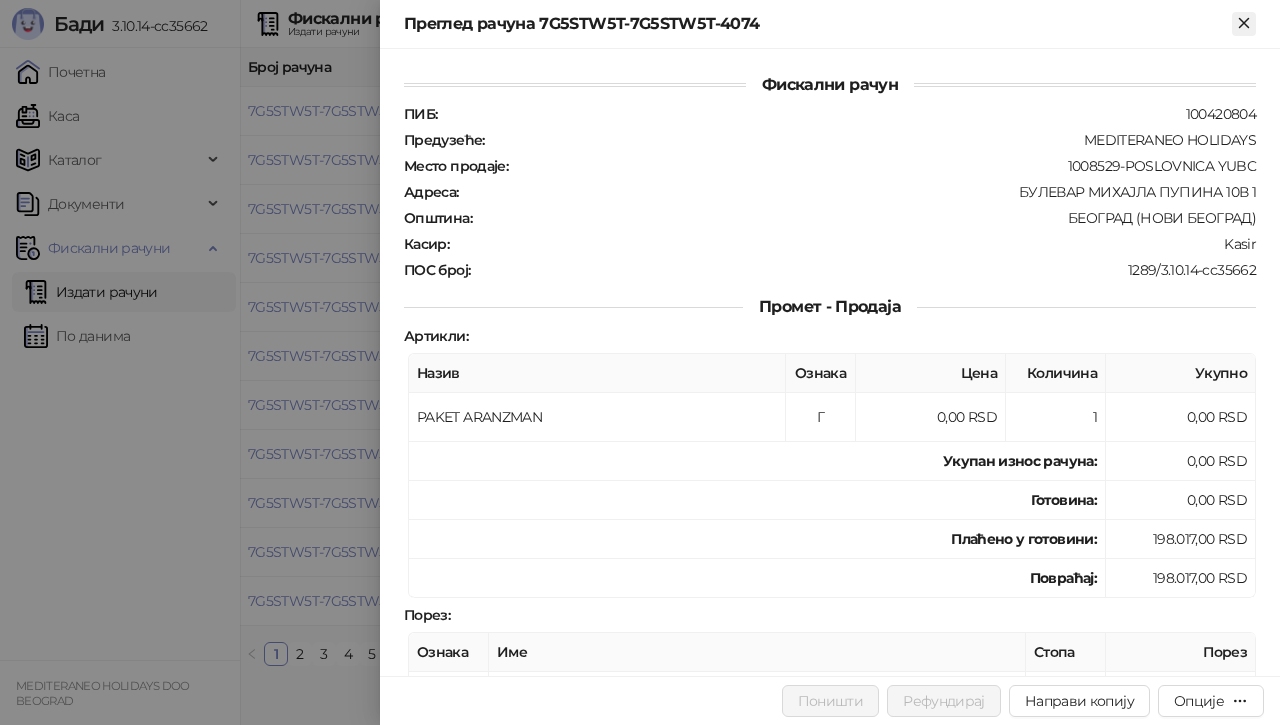 click at bounding box center (1244, 24) 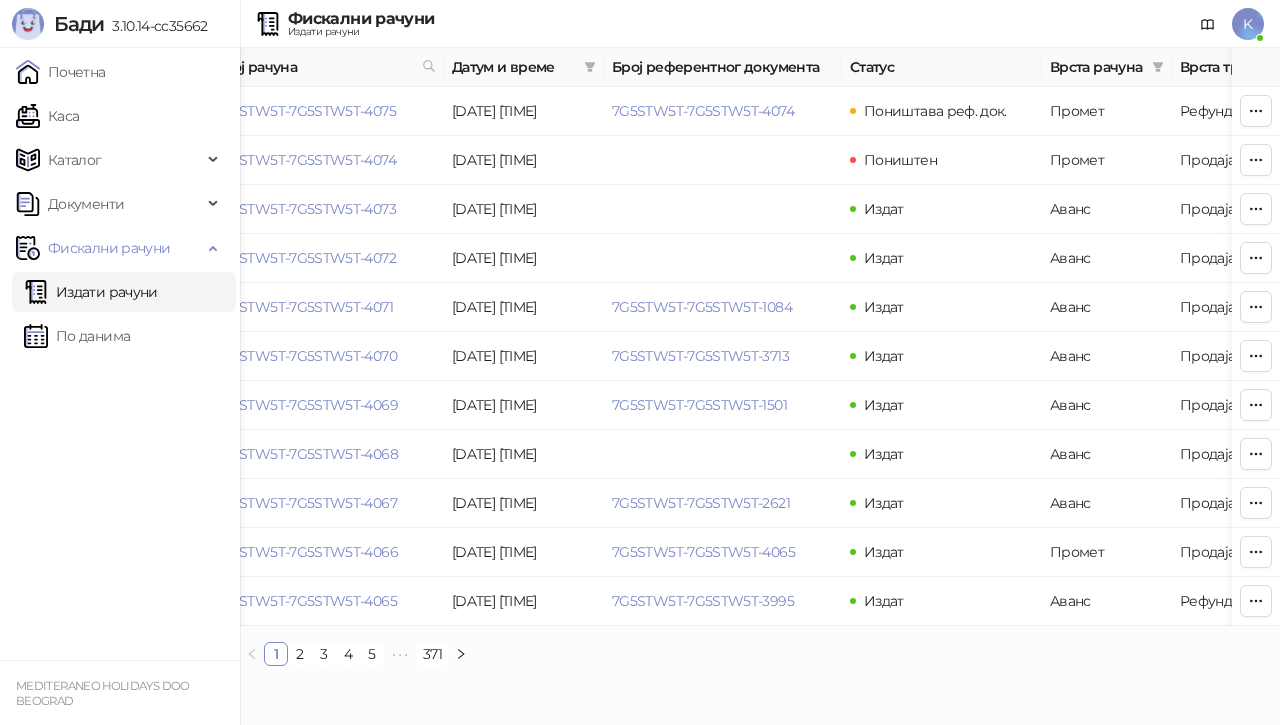 scroll, scrollTop: 0, scrollLeft: 0, axis: both 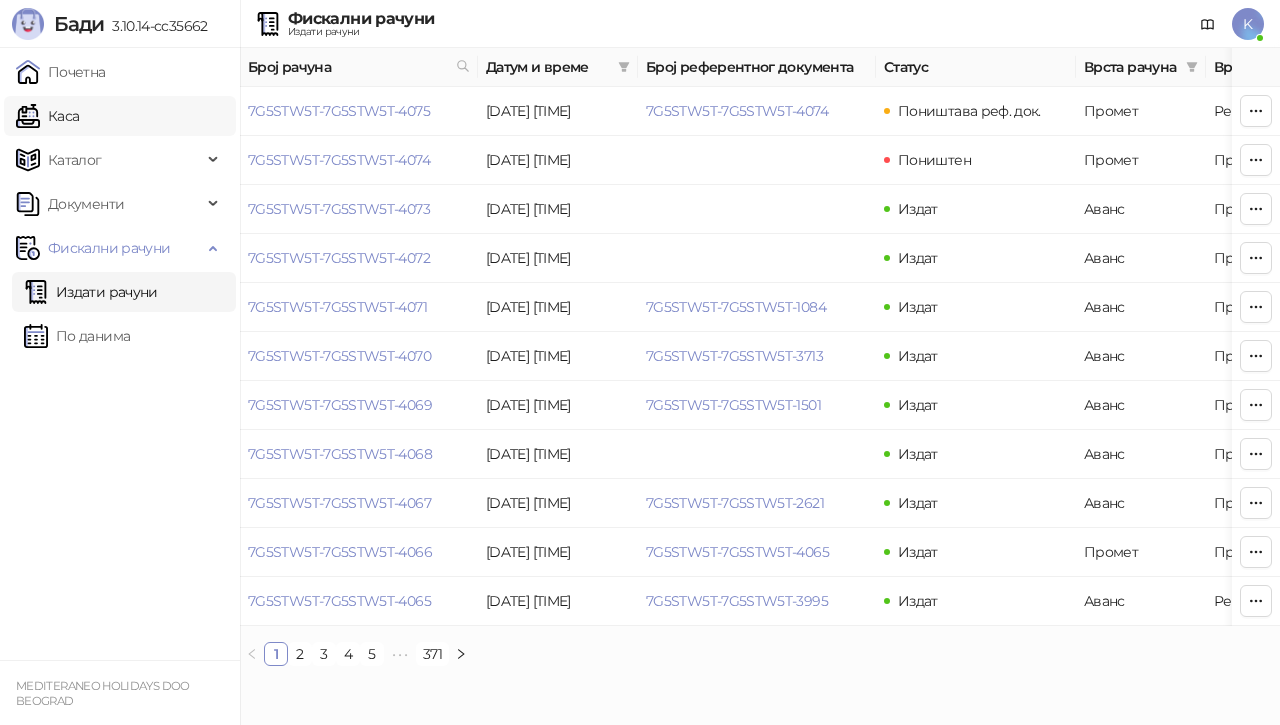 click on "Каса" at bounding box center [47, 116] 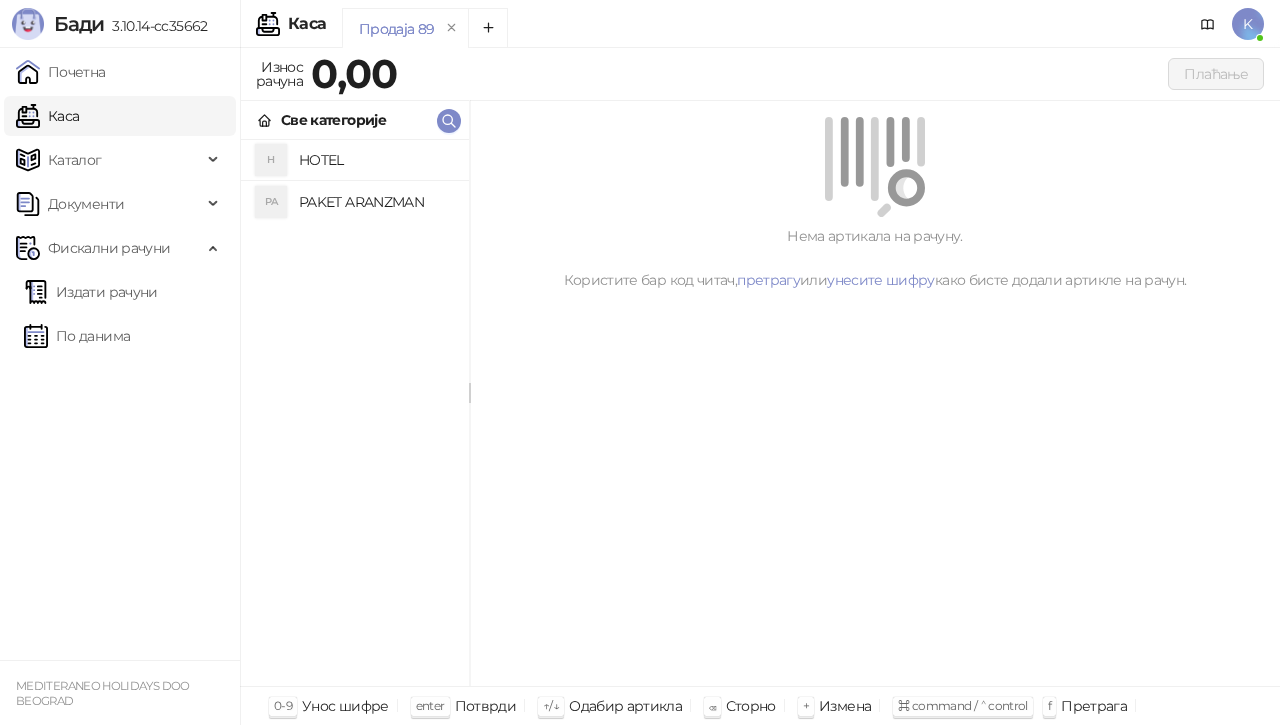 click on "PAKET ARANZMAN" at bounding box center (376, 202) 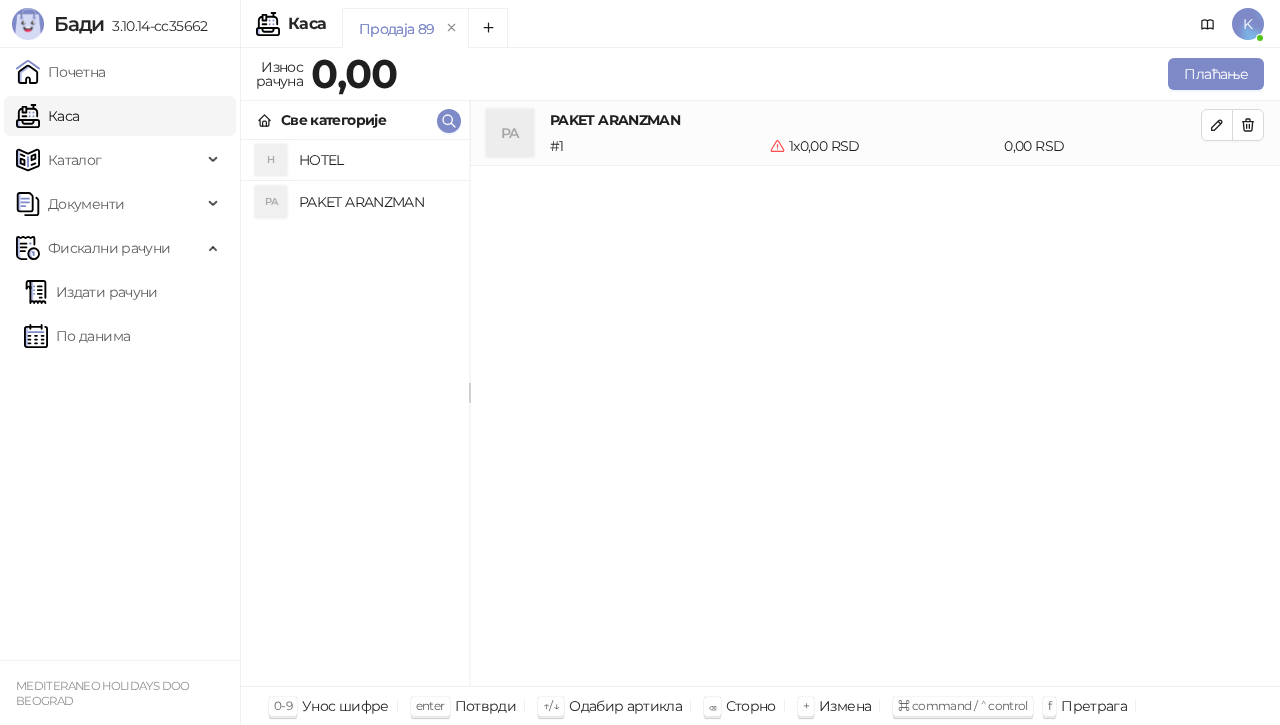 click on "PAKET ARANZMAN" at bounding box center [376, 202] 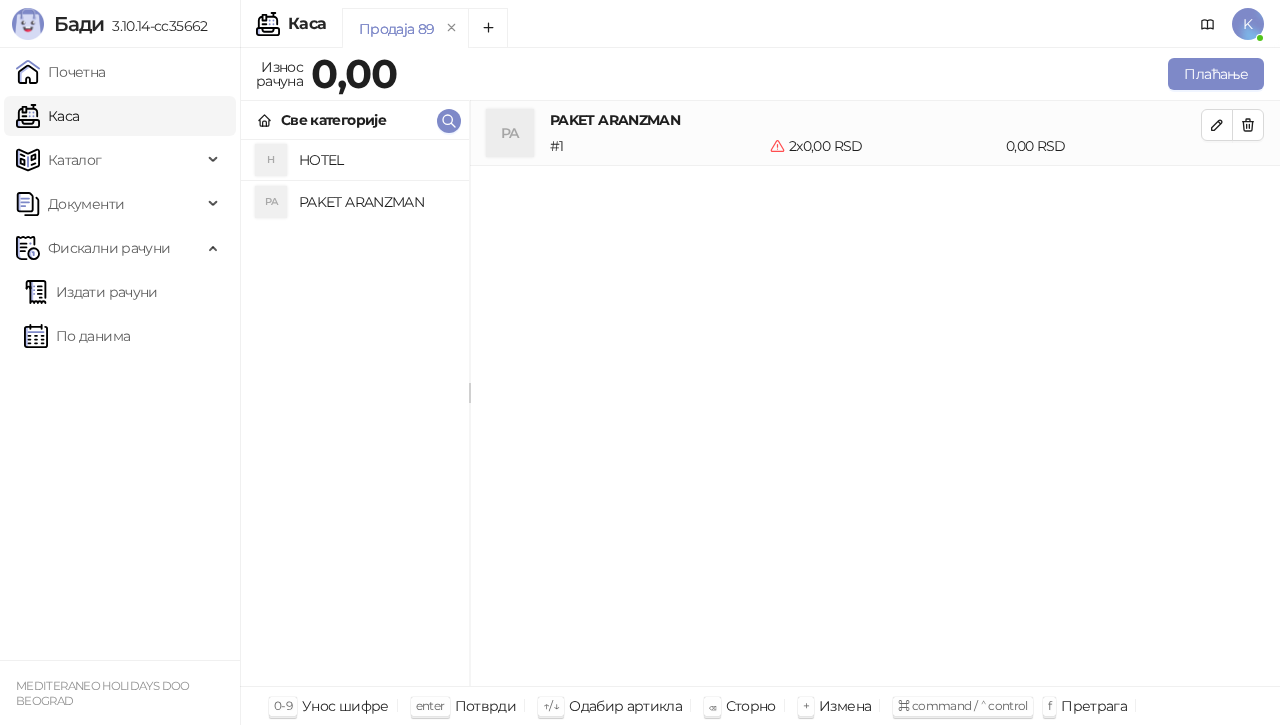 click on "PAKET ARANZMAN" at bounding box center (376, 202) 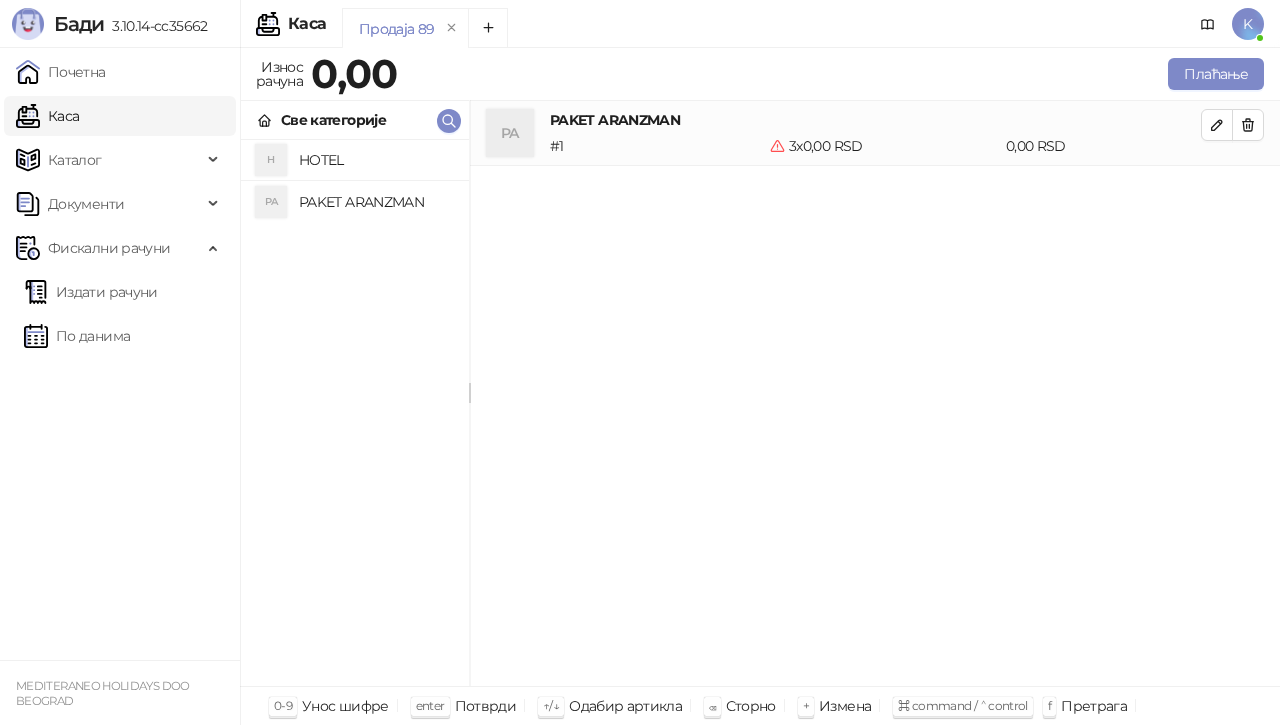 click on "PAKET ARANZMAN" at bounding box center [376, 202] 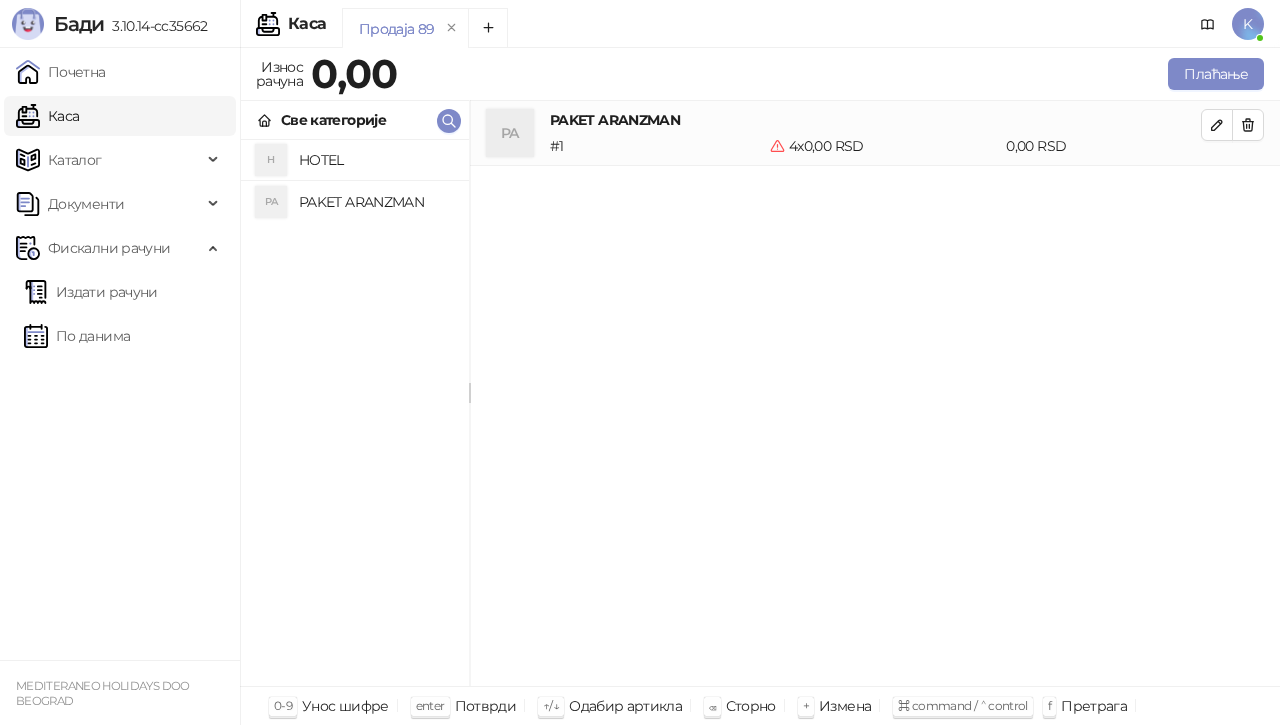 click on "Каса" at bounding box center (47, 116) 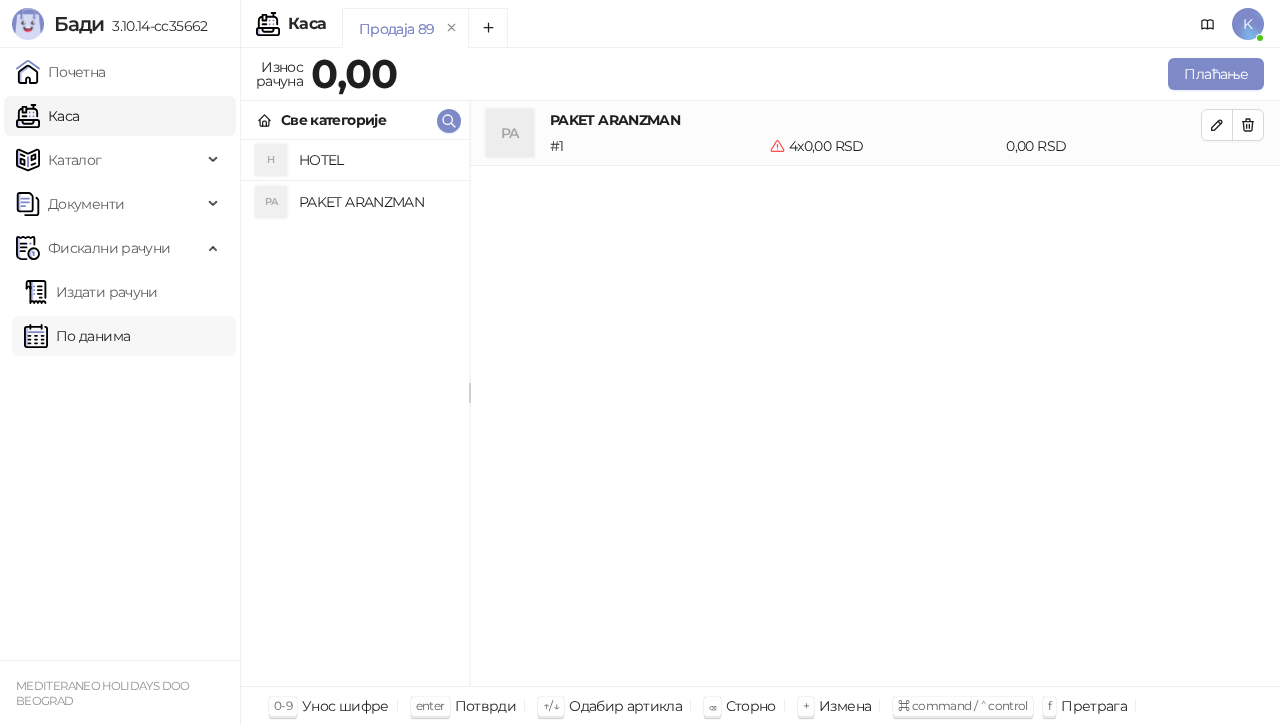 click on "По данима" at bounding box center (77, 336) 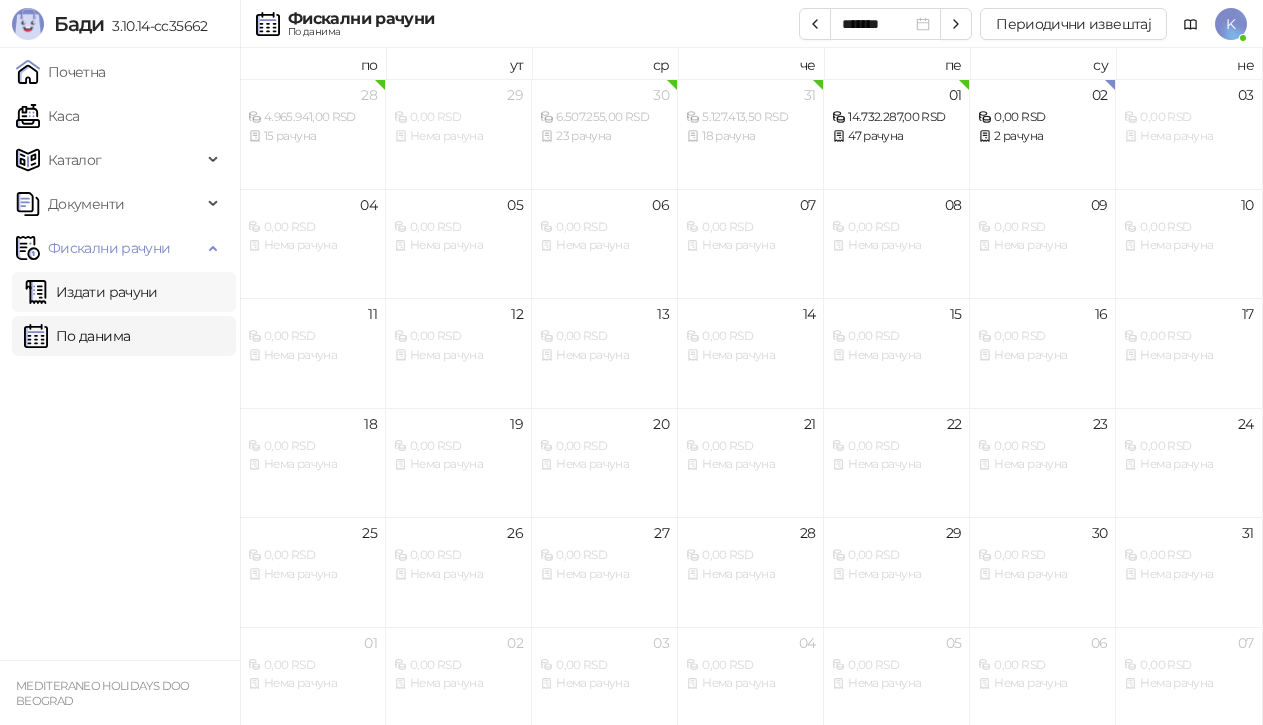 click on "Издати рачуни" at bounding box center [91, 292] 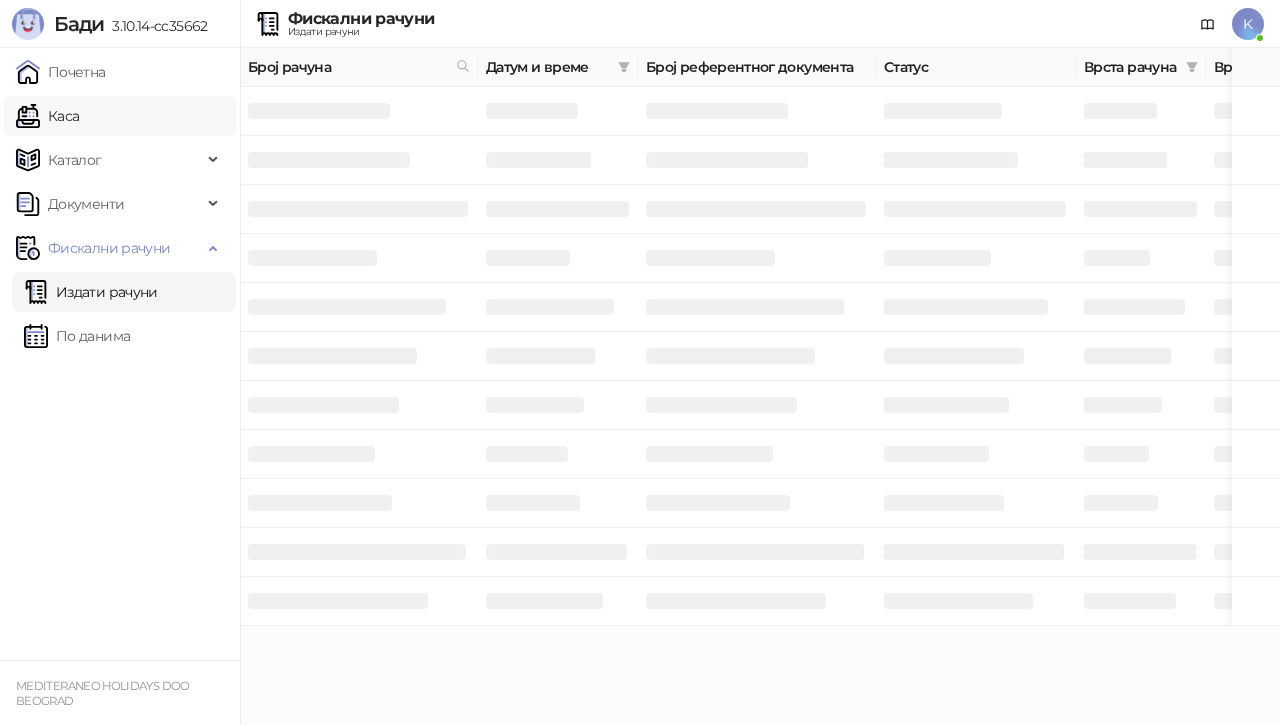 click on "Каса" at bounding box center [47, 116] 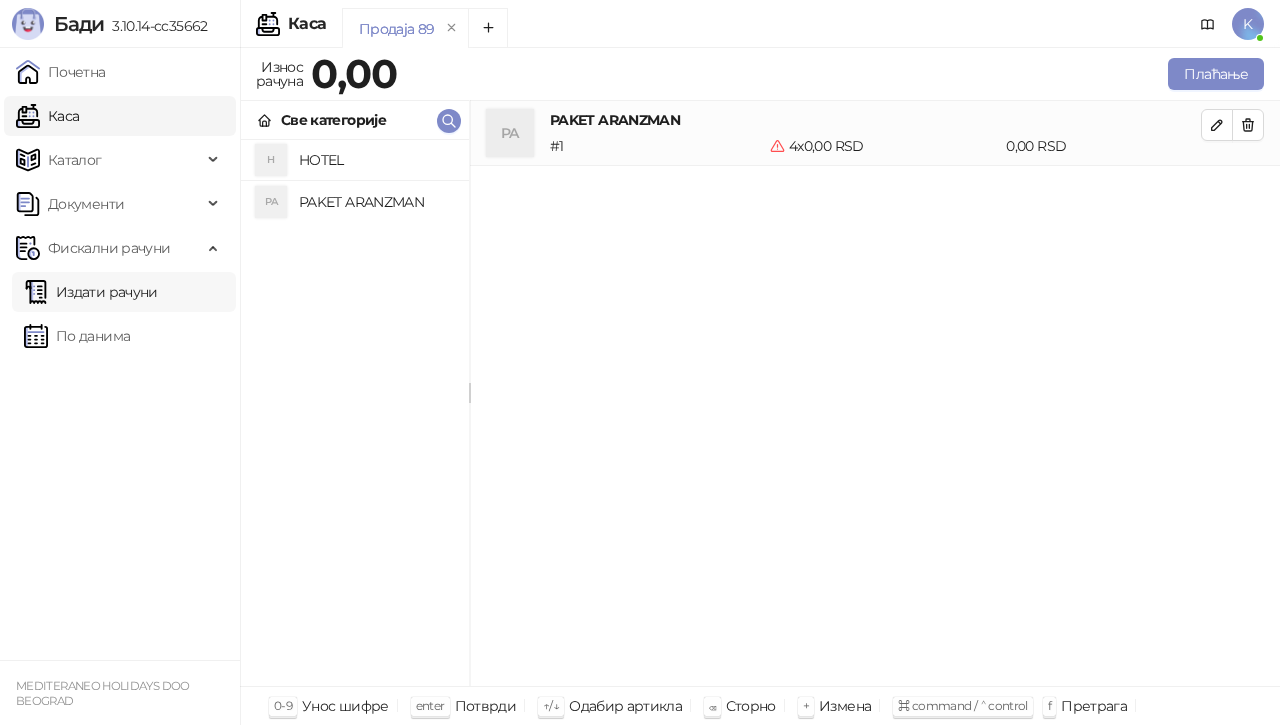 click on "Издати рачуни" at bounding box center [91, 292] 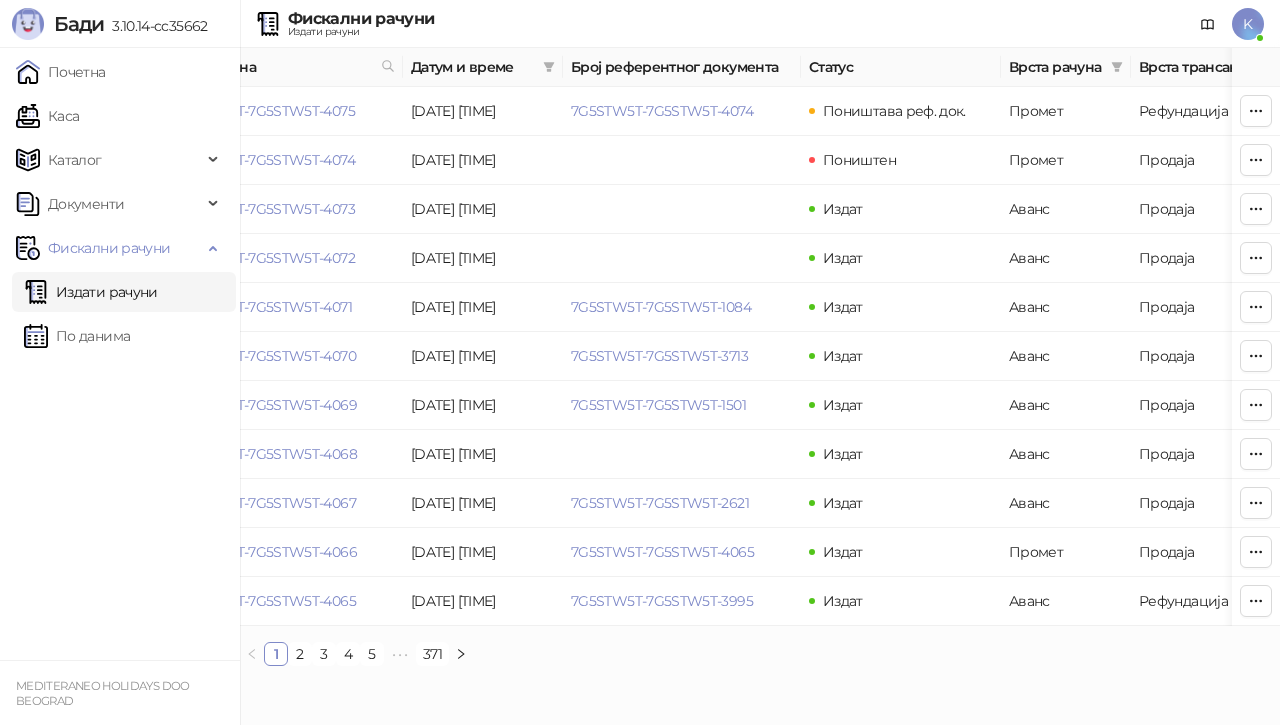 scroll, scrollTop: 0, scrollLeft: 0, axis: both 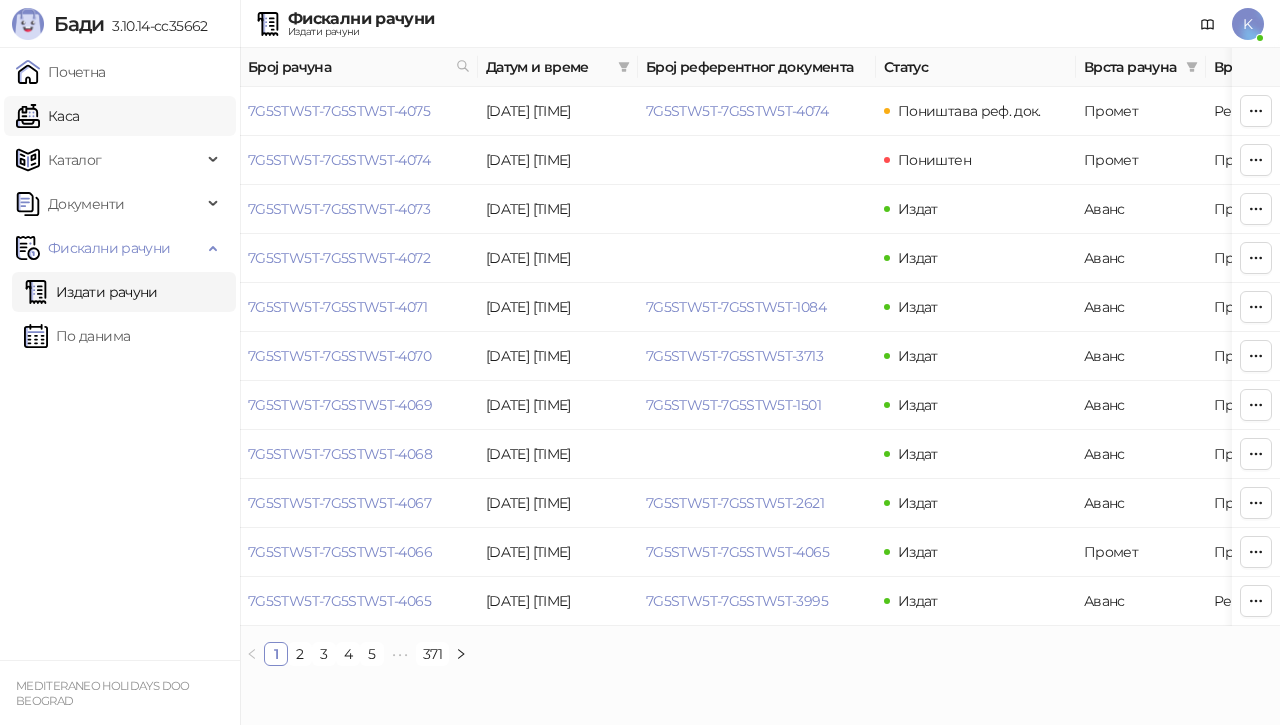 click on "Каса" at bounding box center (47, 116) 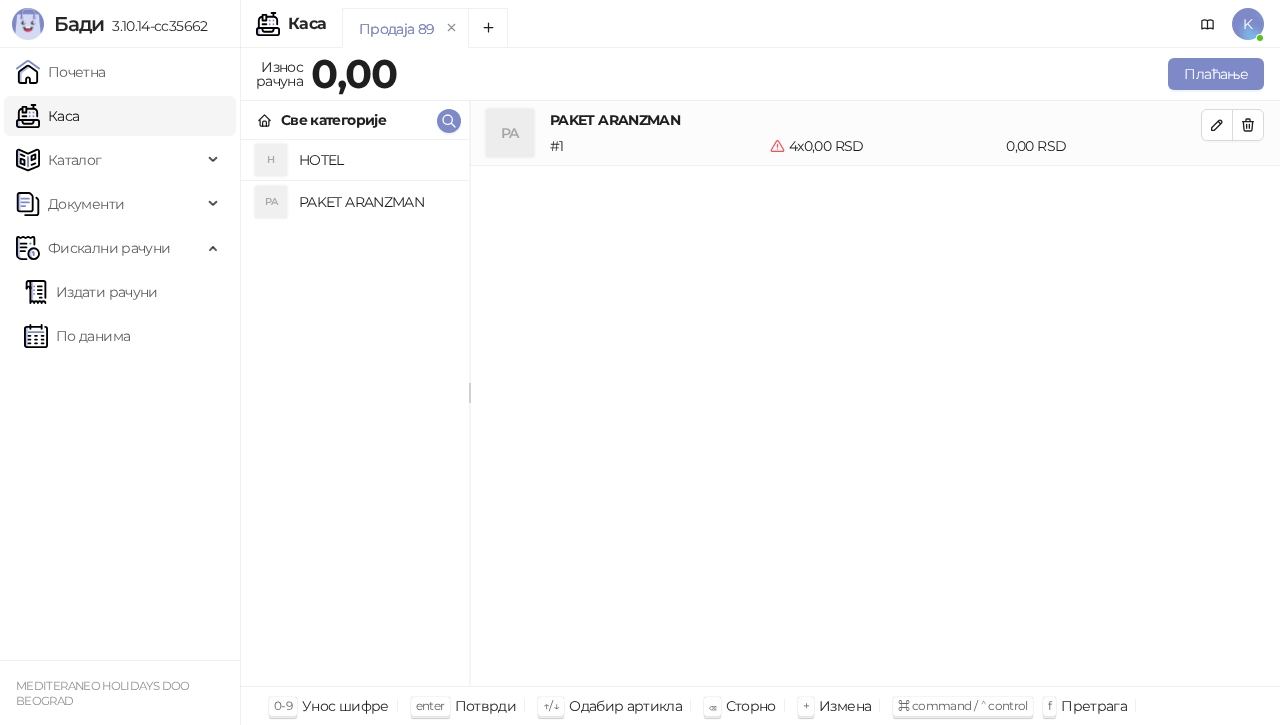 click on "PAKET ARANZMAN" at bounding box center [376, 202] 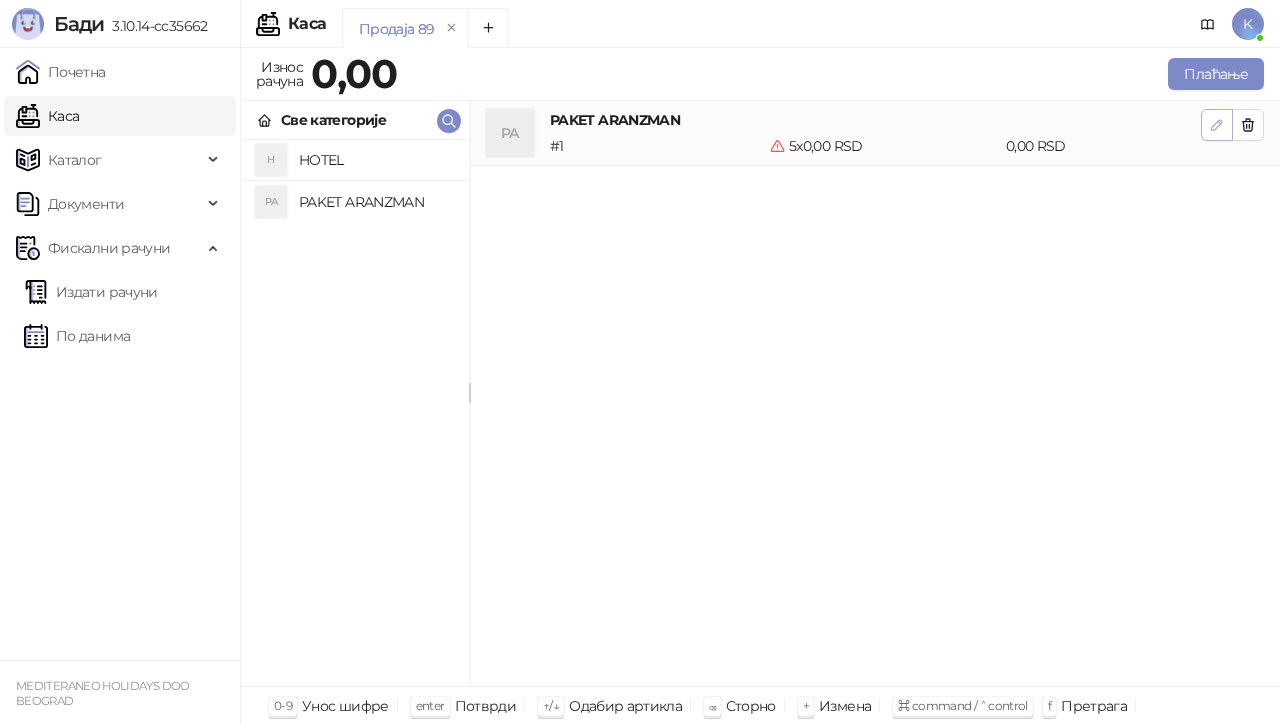 click at bounding box center (1217, 125) 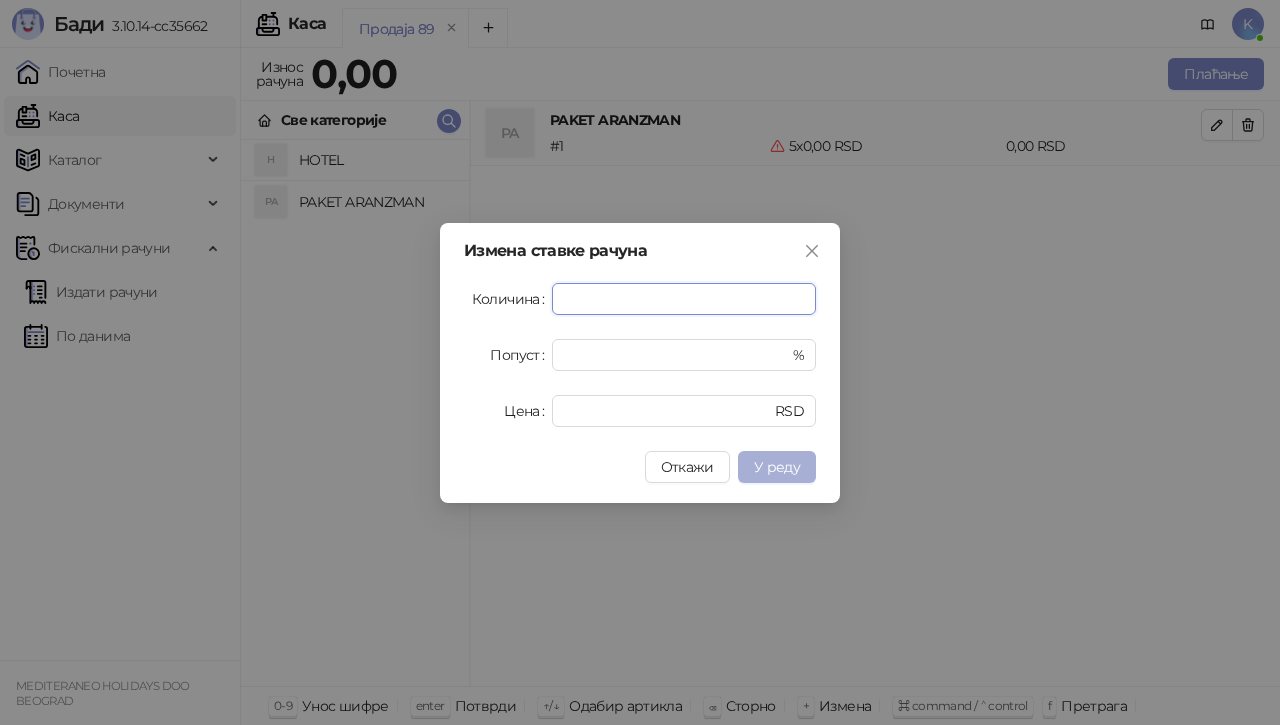 type on "*" 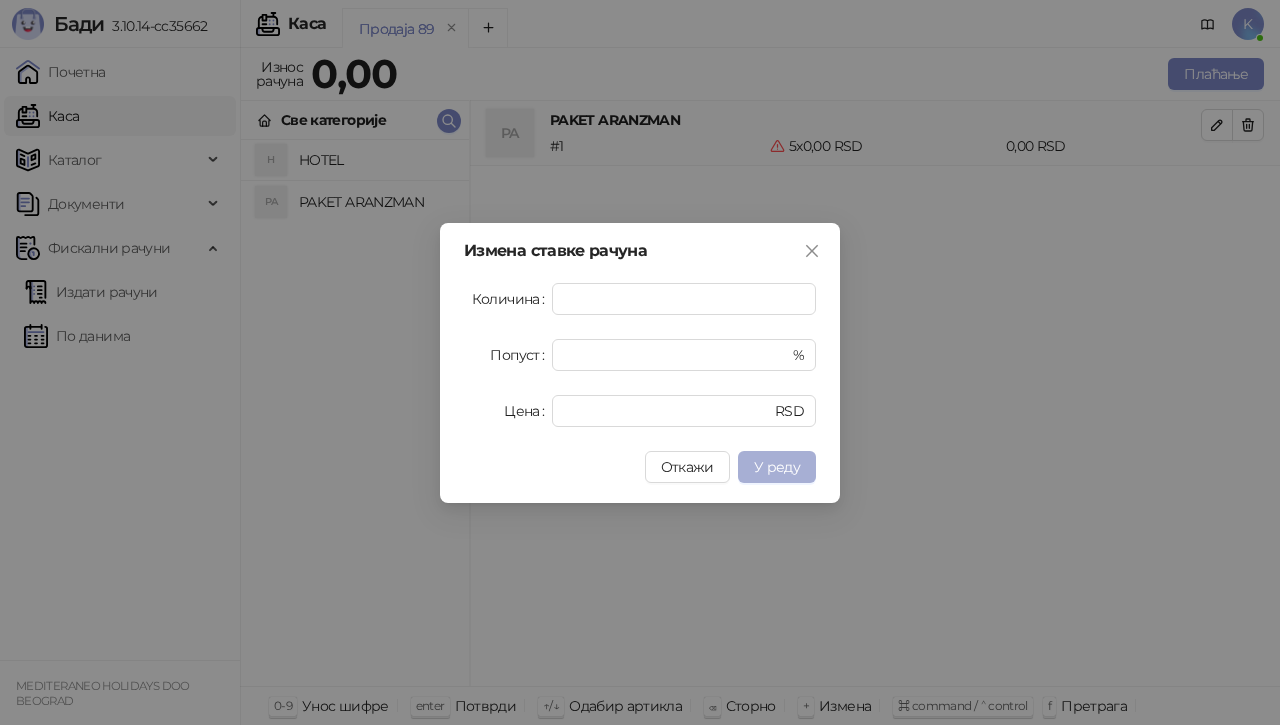 click on "У реду" at bounding box center (777, 467) 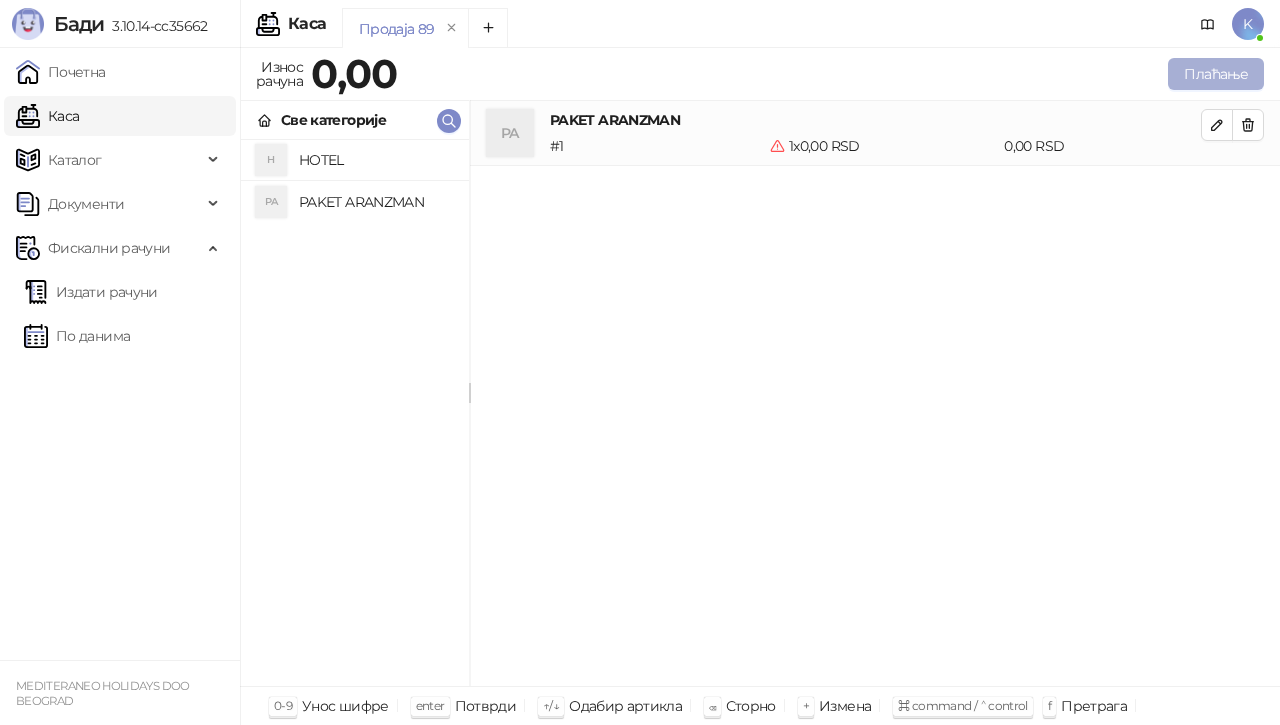 click on "Плаћање" at bounding box center [1216, 74] 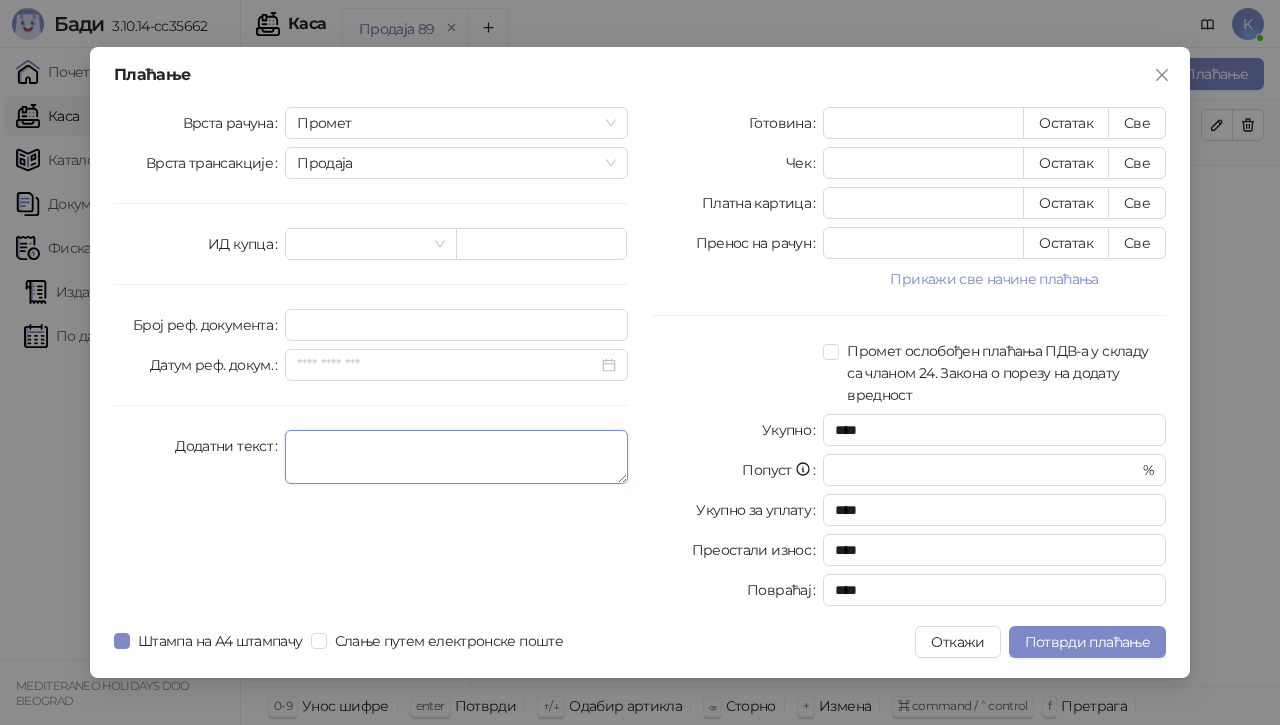 click on "Додатни текст" at bounding box center (456, 457) 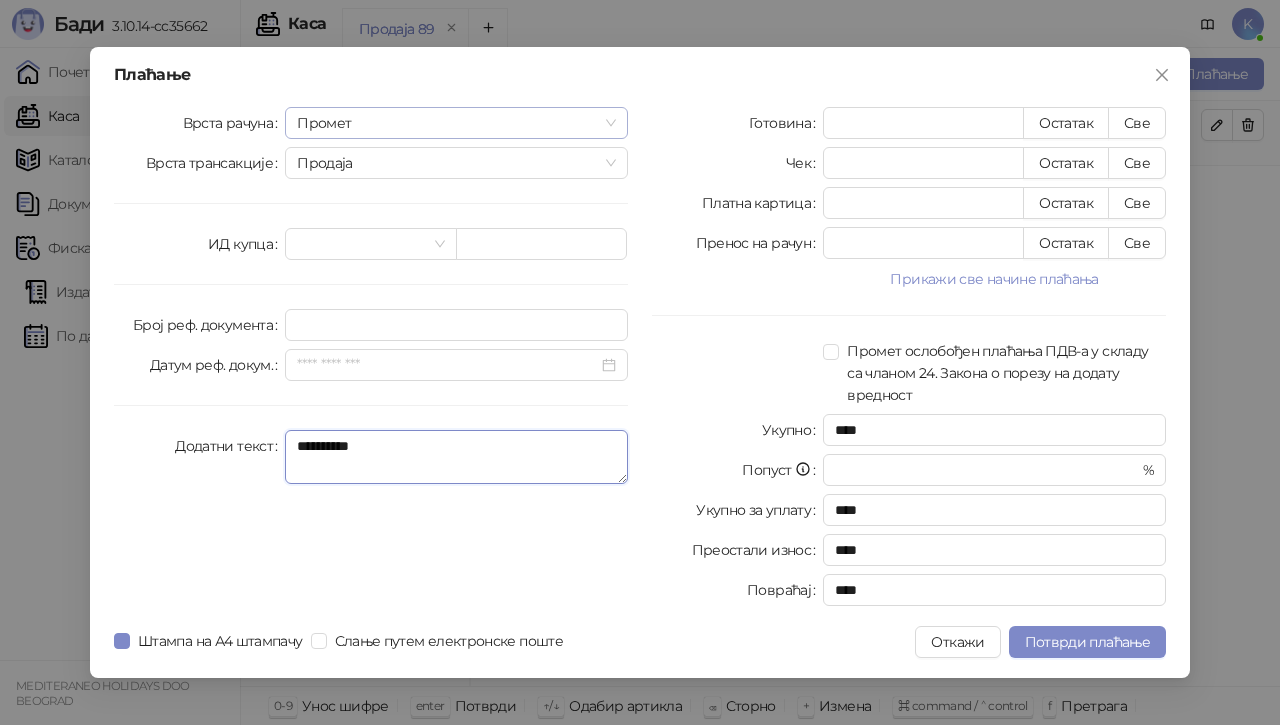 click on "Промет" at bounding box center [456, 123] 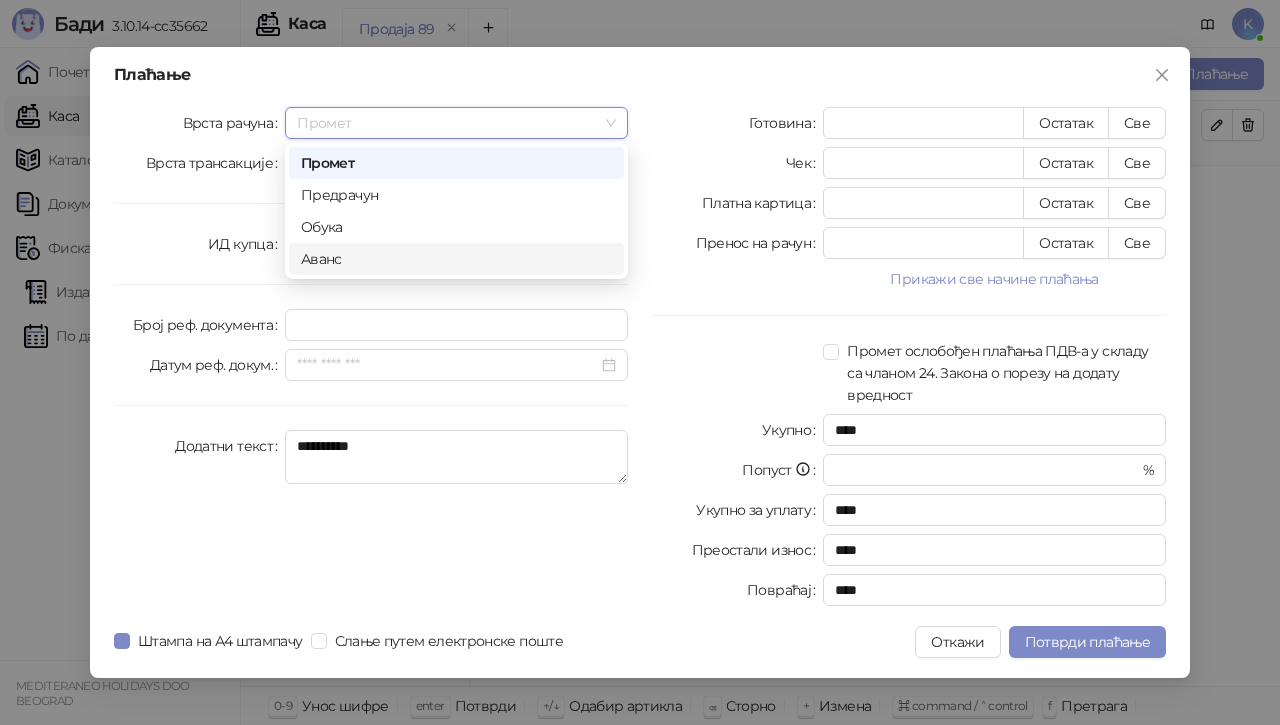 click on "Аванс" at bounding box center [456, 259] 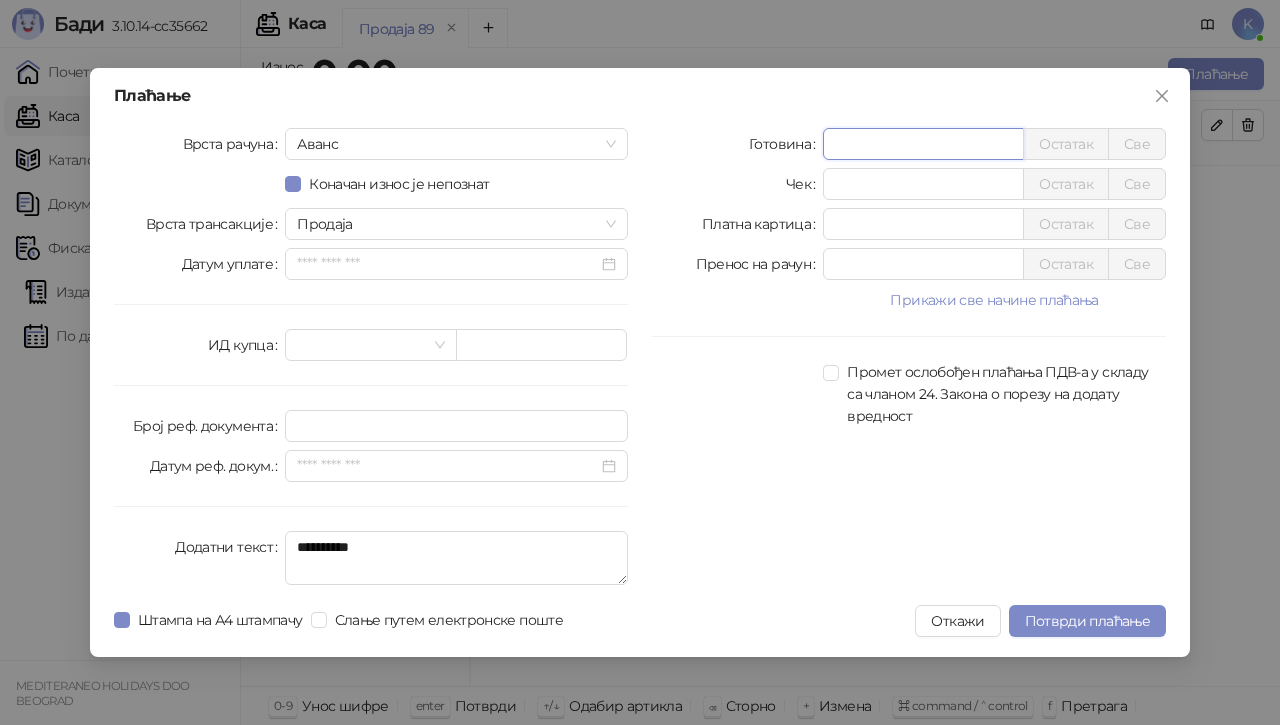 drag, startPoint x: 853, startPoint y: 147, endPoint x: 669, endPoint y: 154, distance: 184.1331 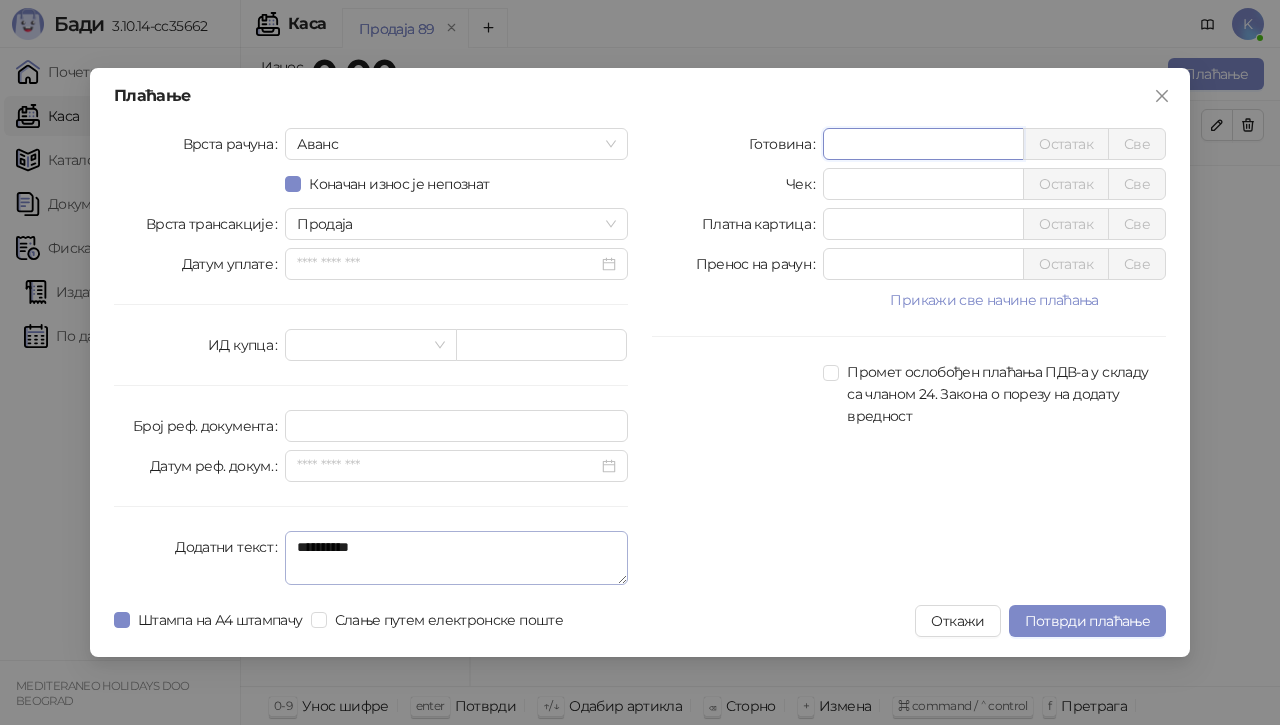 type on "******" 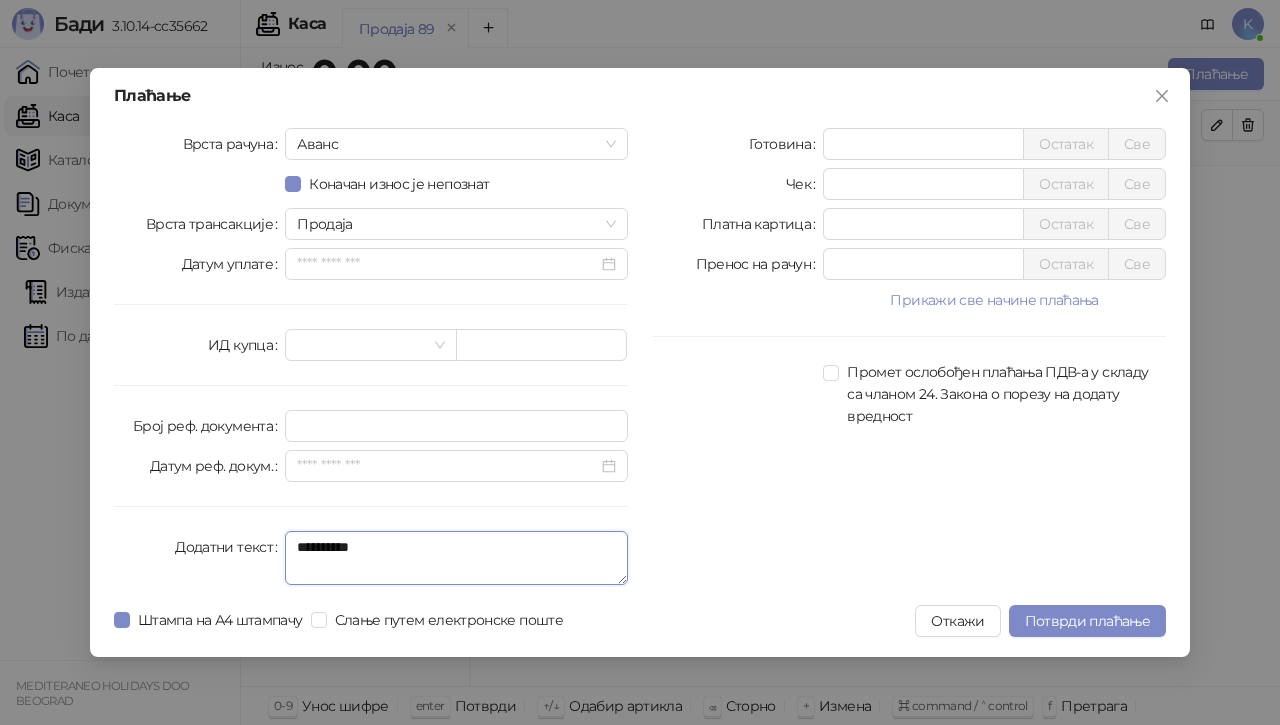 click on "**********" at bounding box center (456, 558) 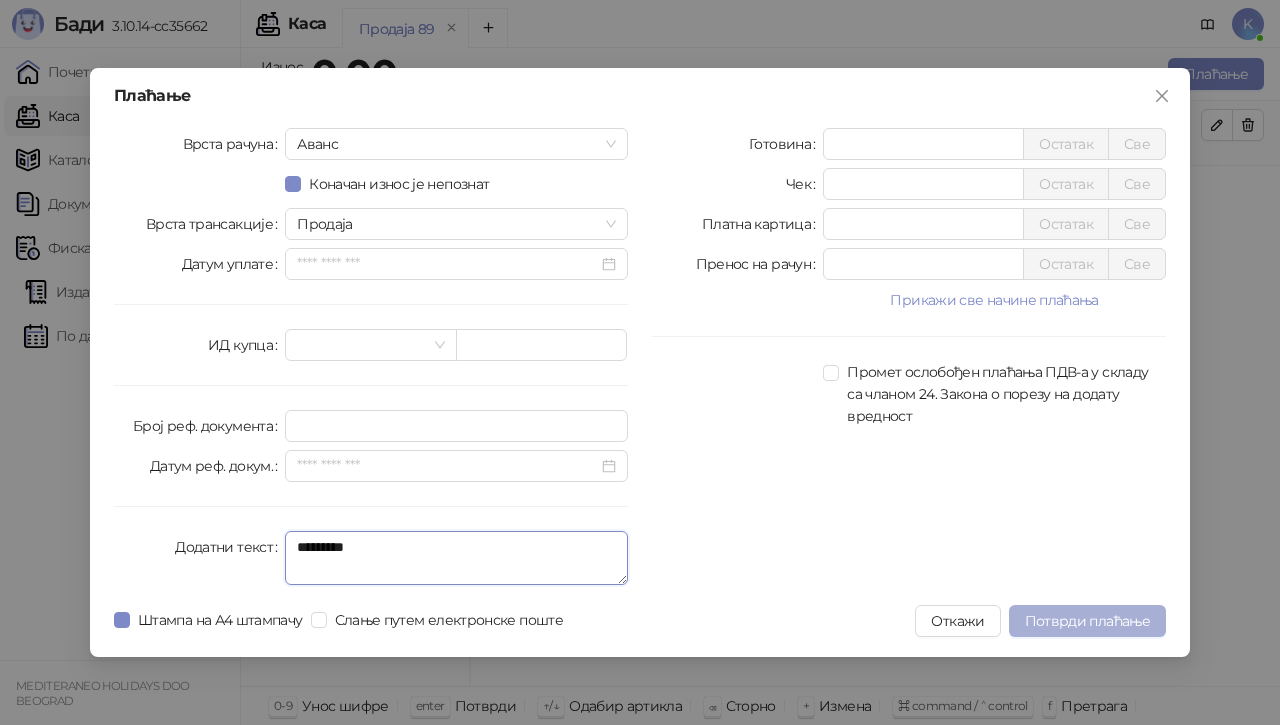 type on "*********" 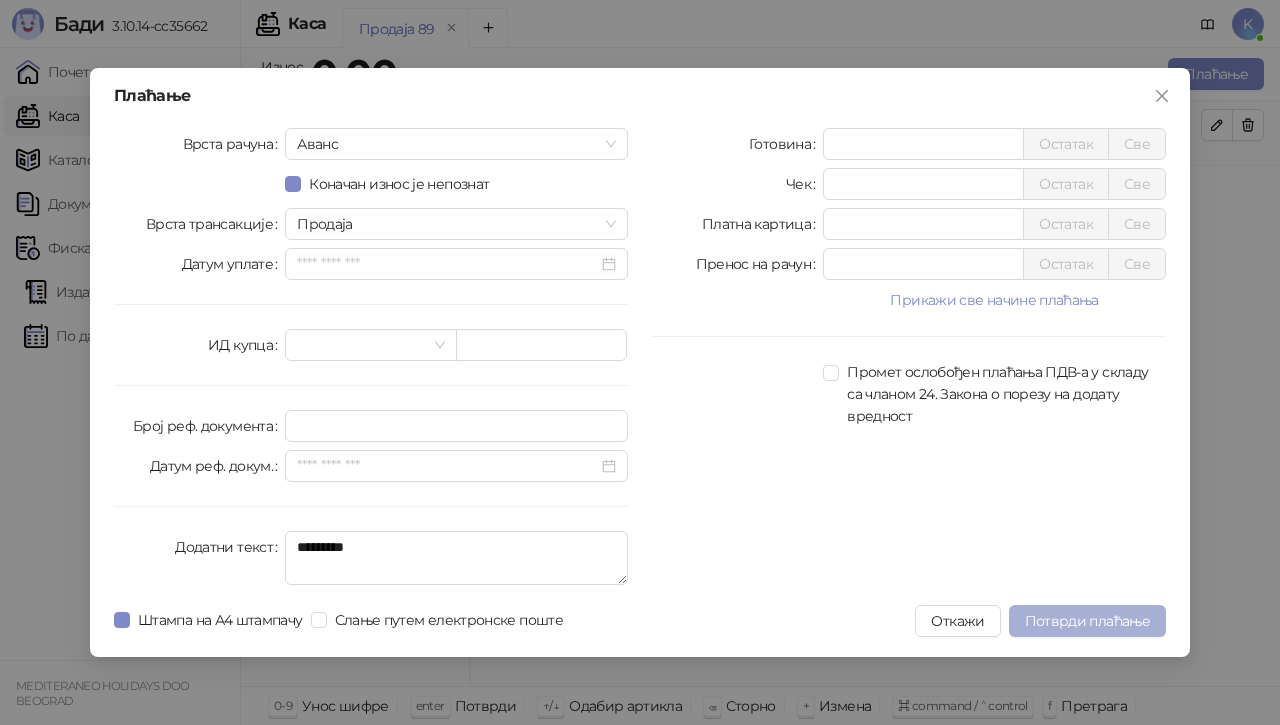 click on "Потврди плаћање" at bounding box center [1087, 621] 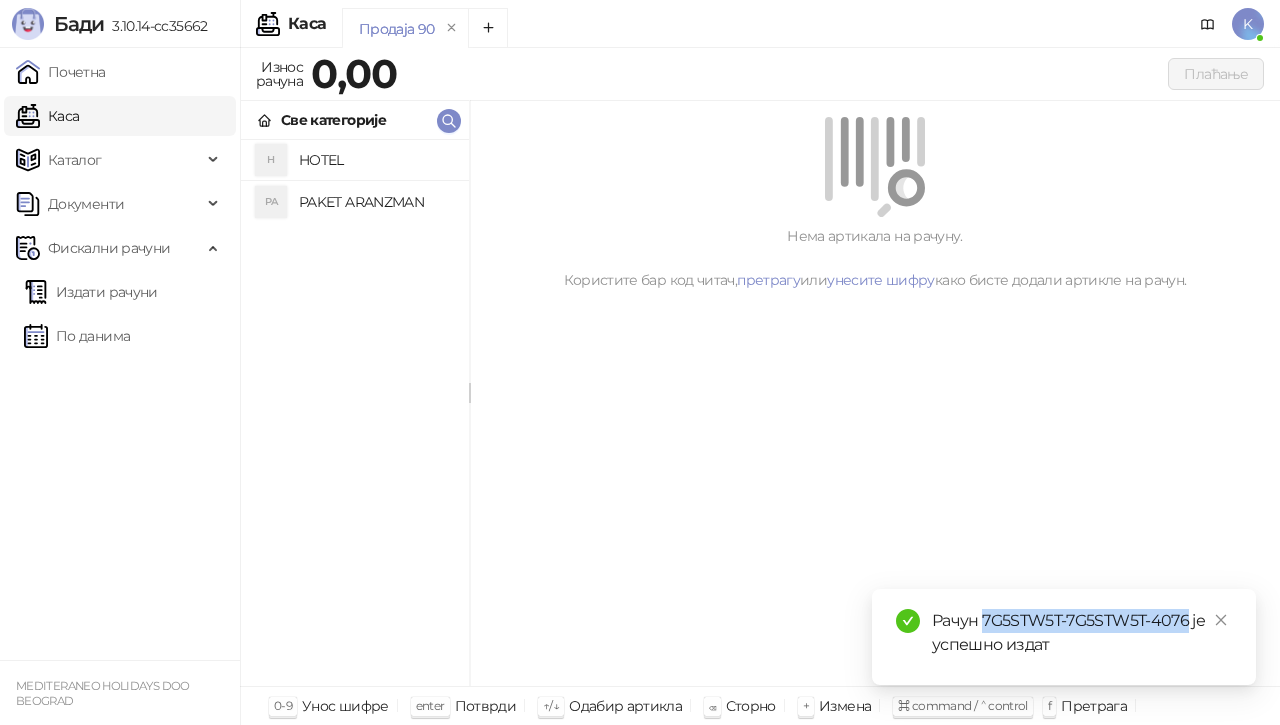 drag, startPoint x: 983, startPoint y: 613, endPoint x: 1187, endPoint y: 600, distance: 204.4138 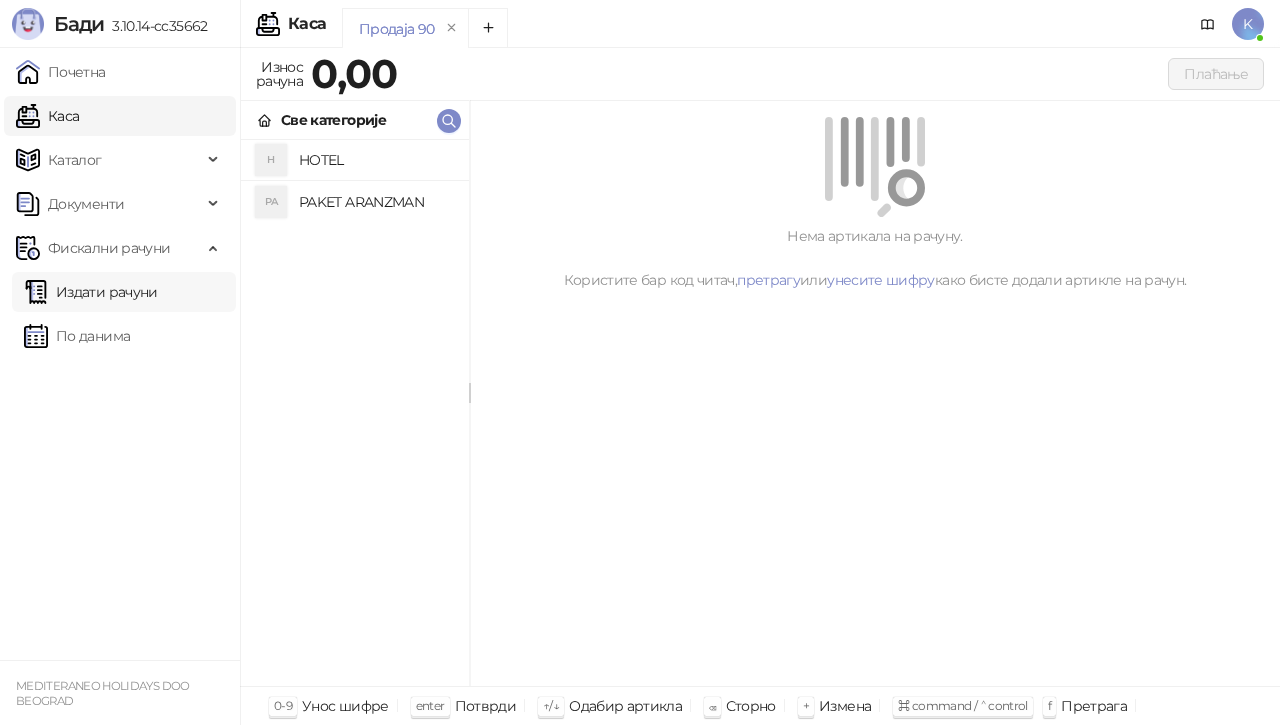click on "Издати рачуни" at bounding box center [91, 292] 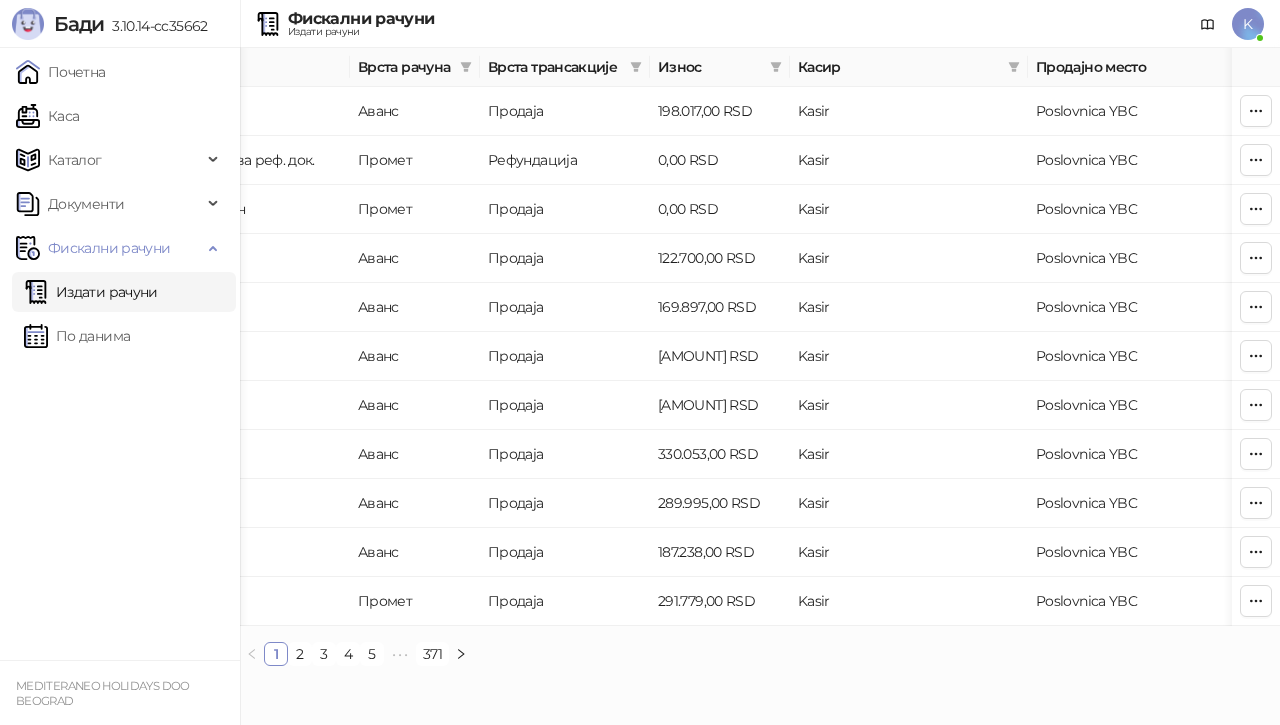 scroll, scrollTop: 0, scrollLeft: 760, axis: horizontal 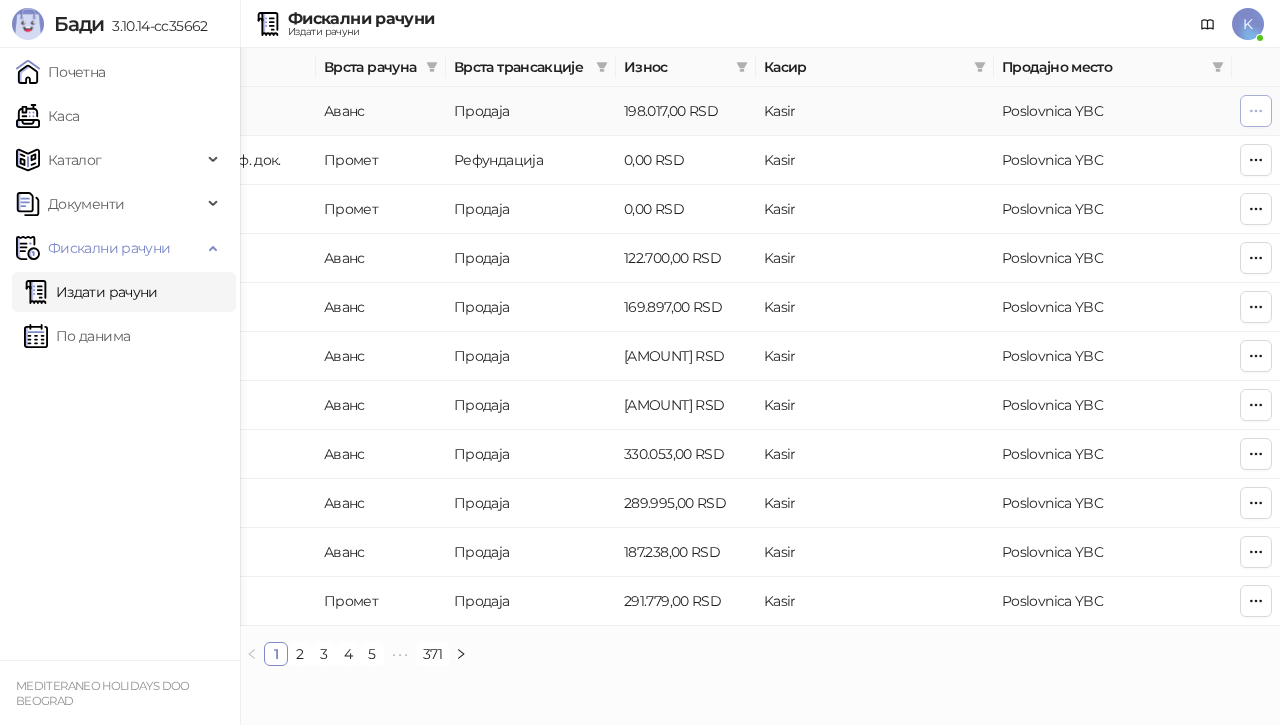click 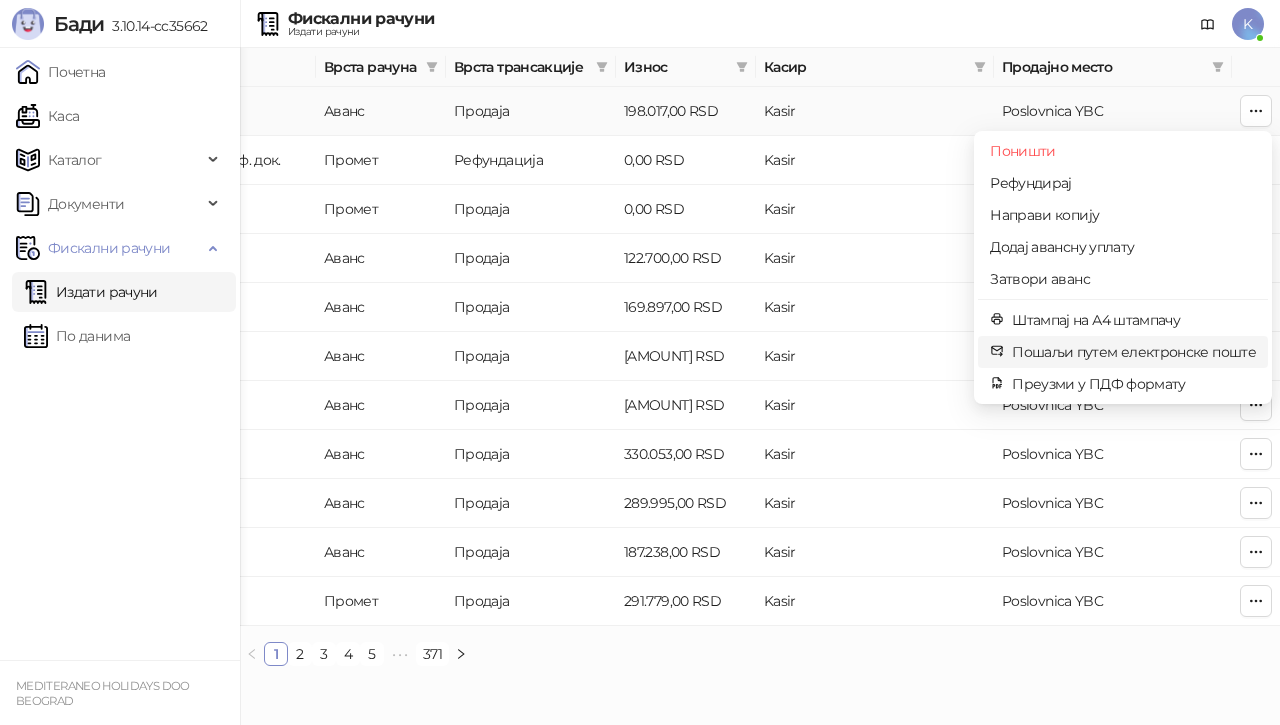 click on "Пошаљи путем електронске поште" at bounding box center (1134, 352) 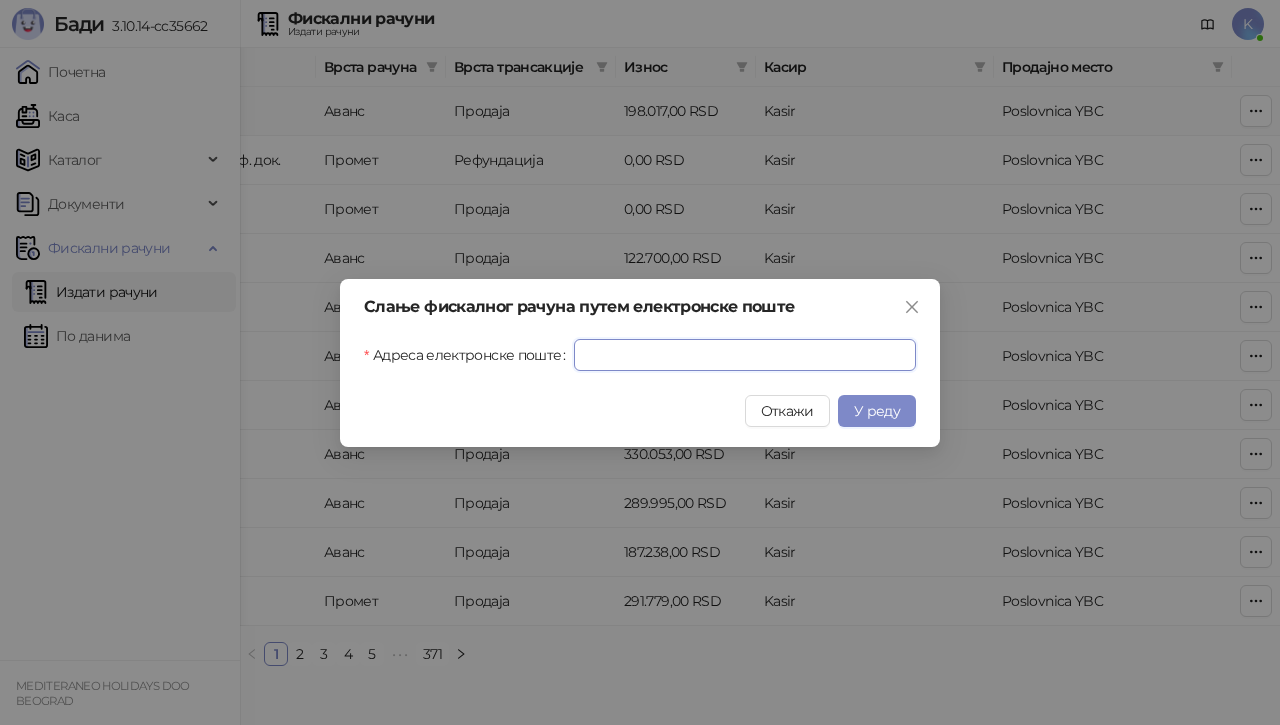 click on "Адреса електронске поште" at bounding box center [745, 355] 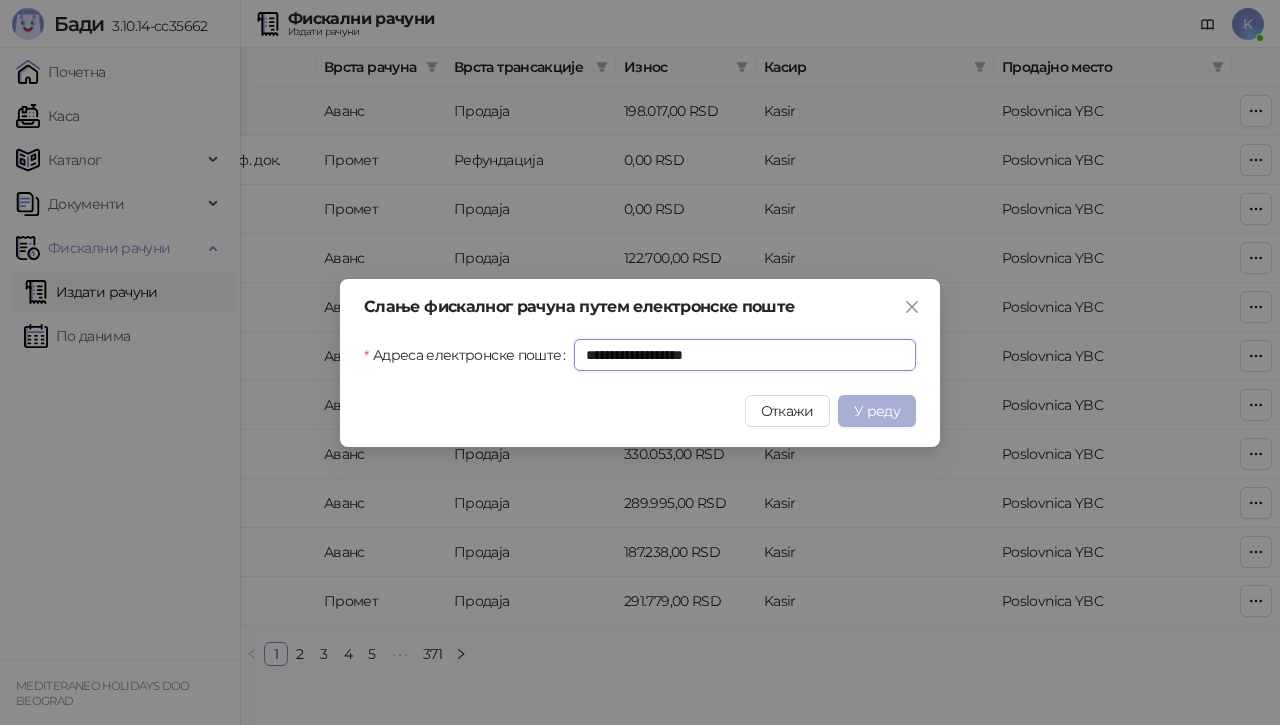 type on "**********" 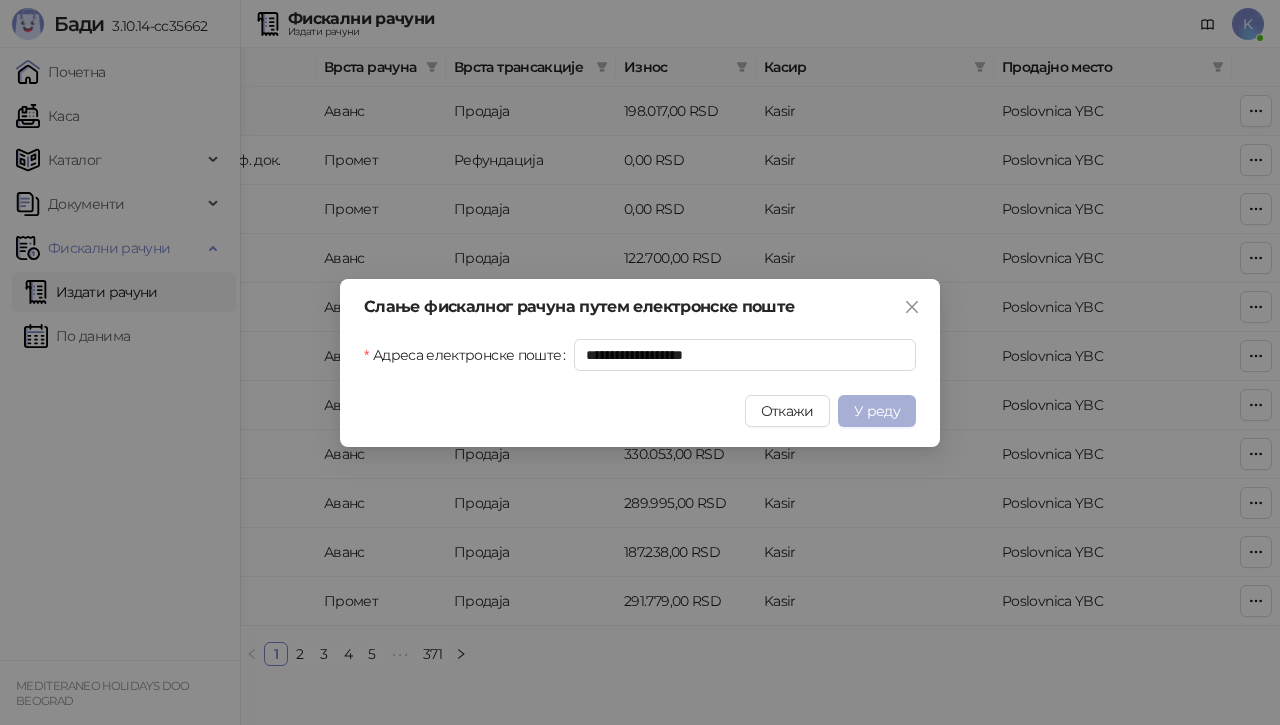 click on "У реду" at bounding box center (877, 411) 